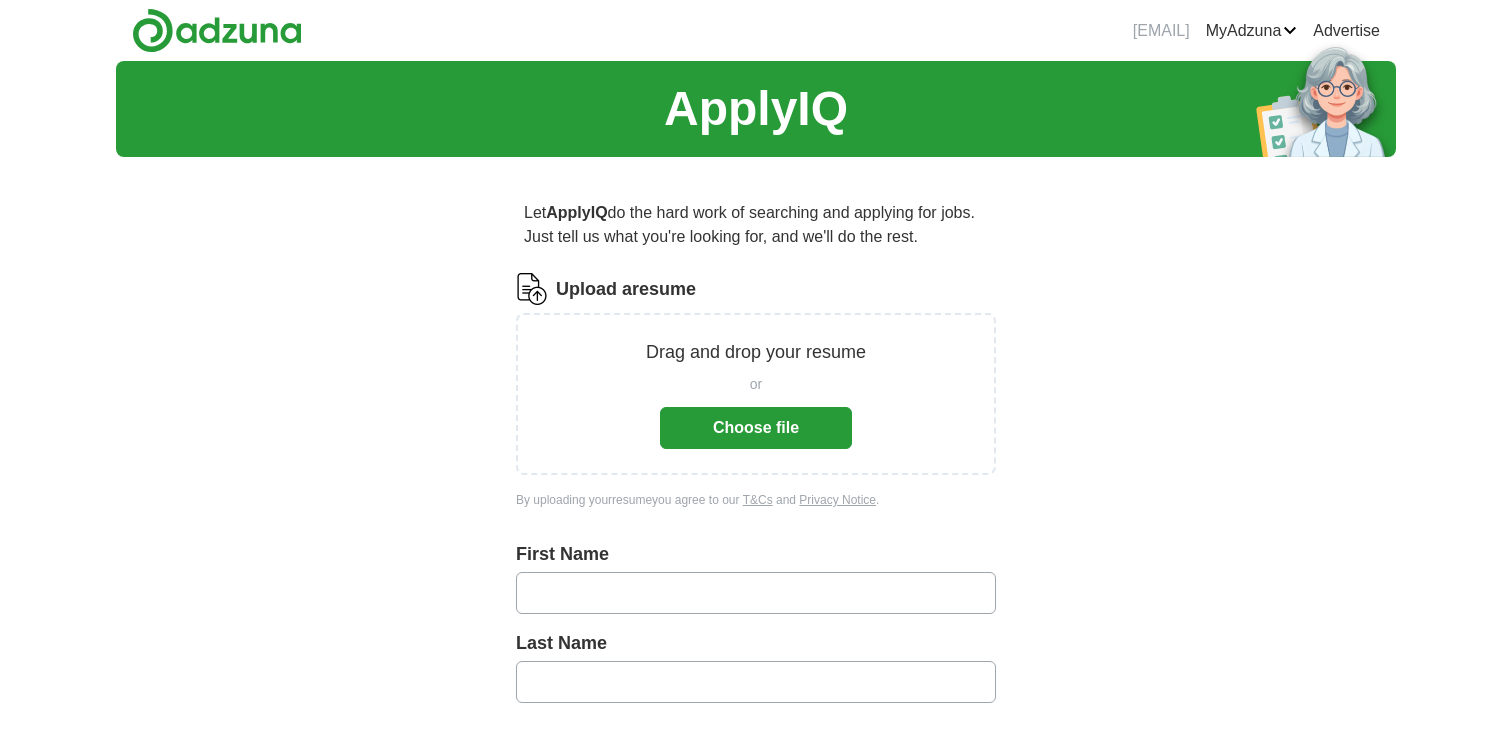 scroll, scrollTop: 0, scrollLeft: 0, axis: both 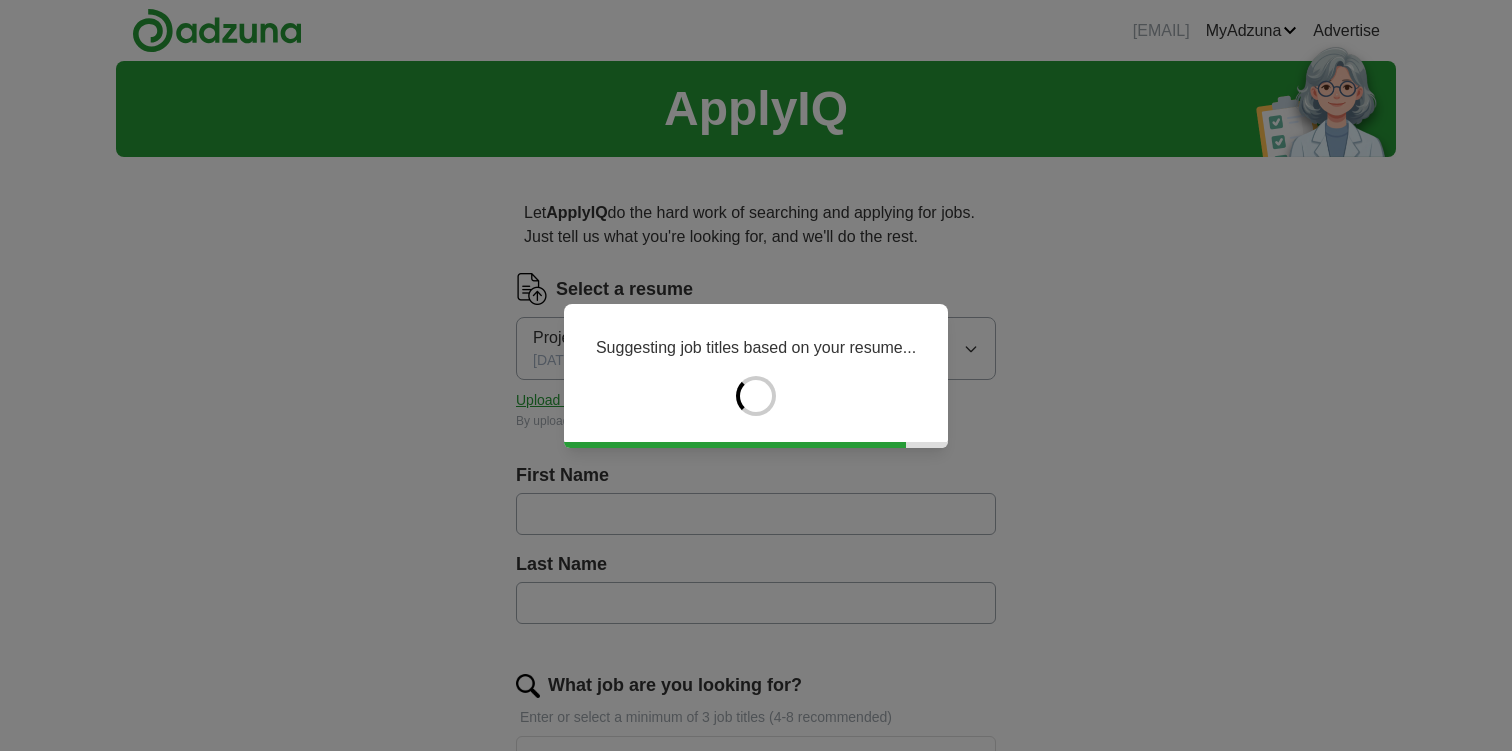 type on "*********" 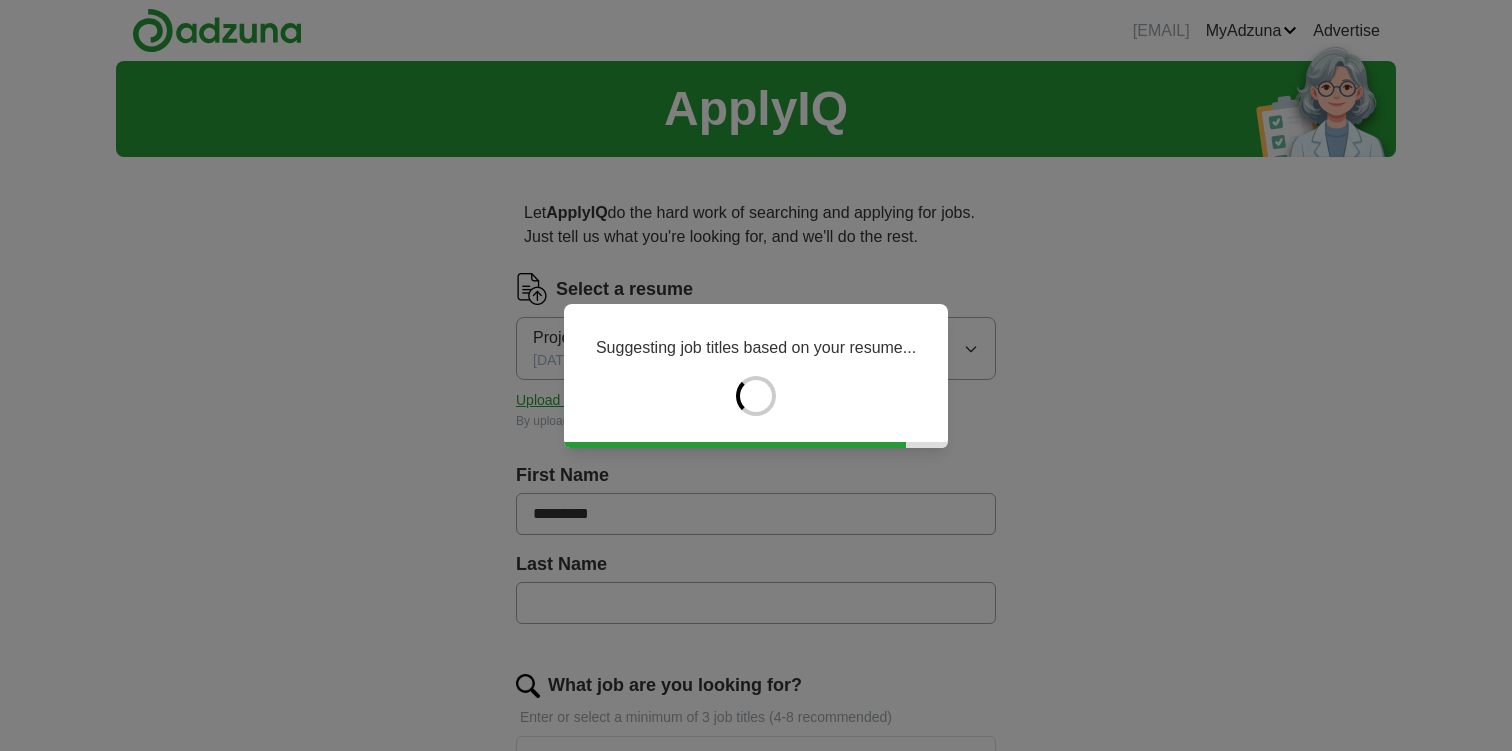 type on "********" 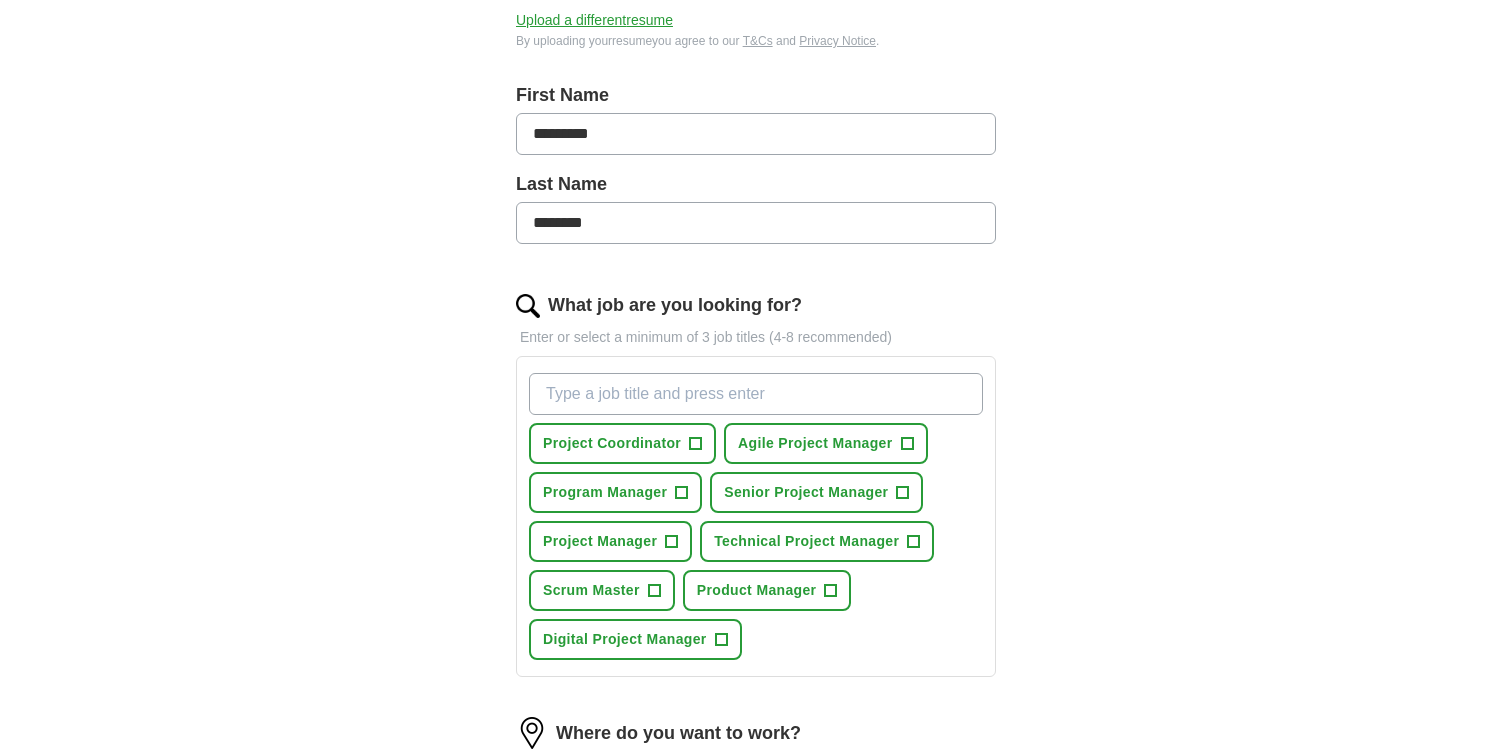 scroll, scrollTop: 383, scrollLeft: 0, axis: vertical 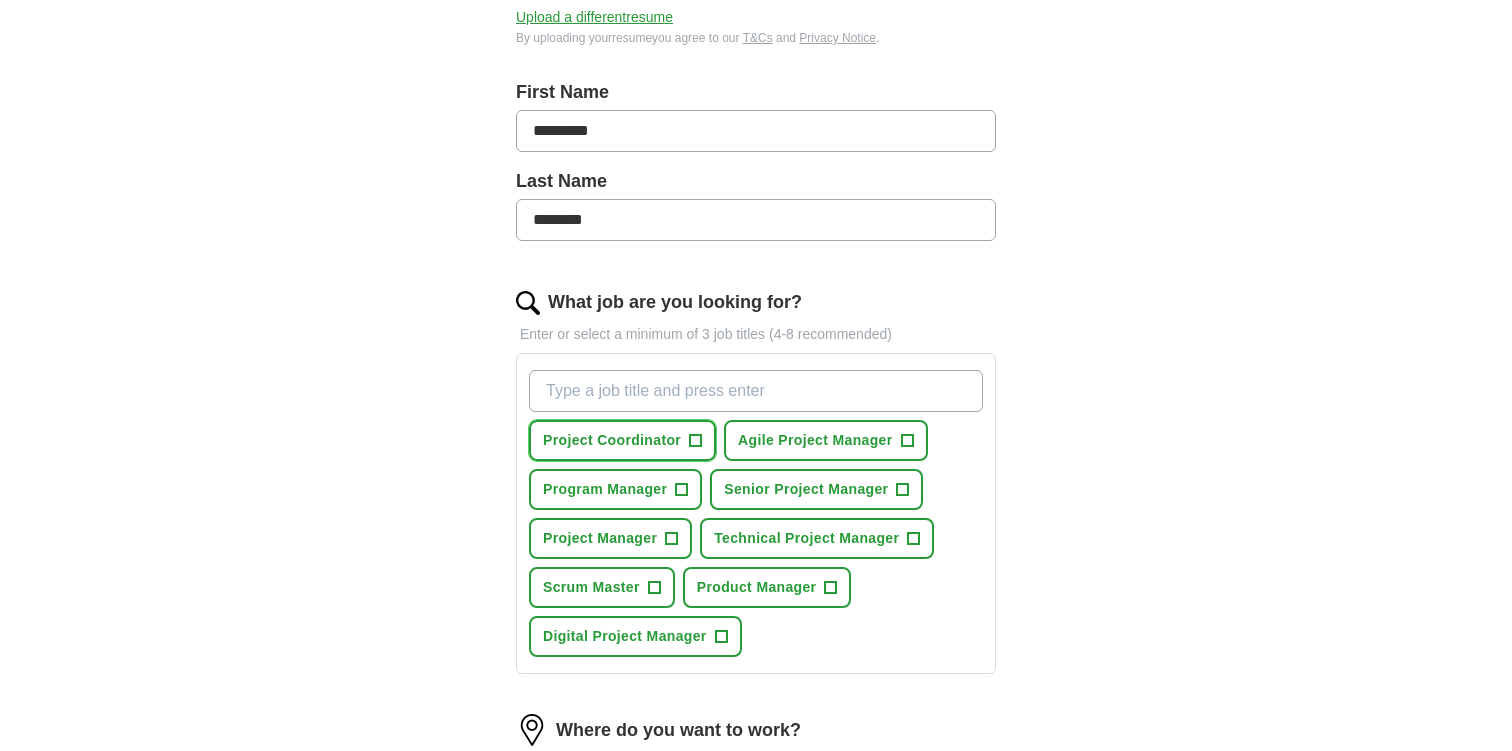 click on "+" at bounding box center (696, 441) 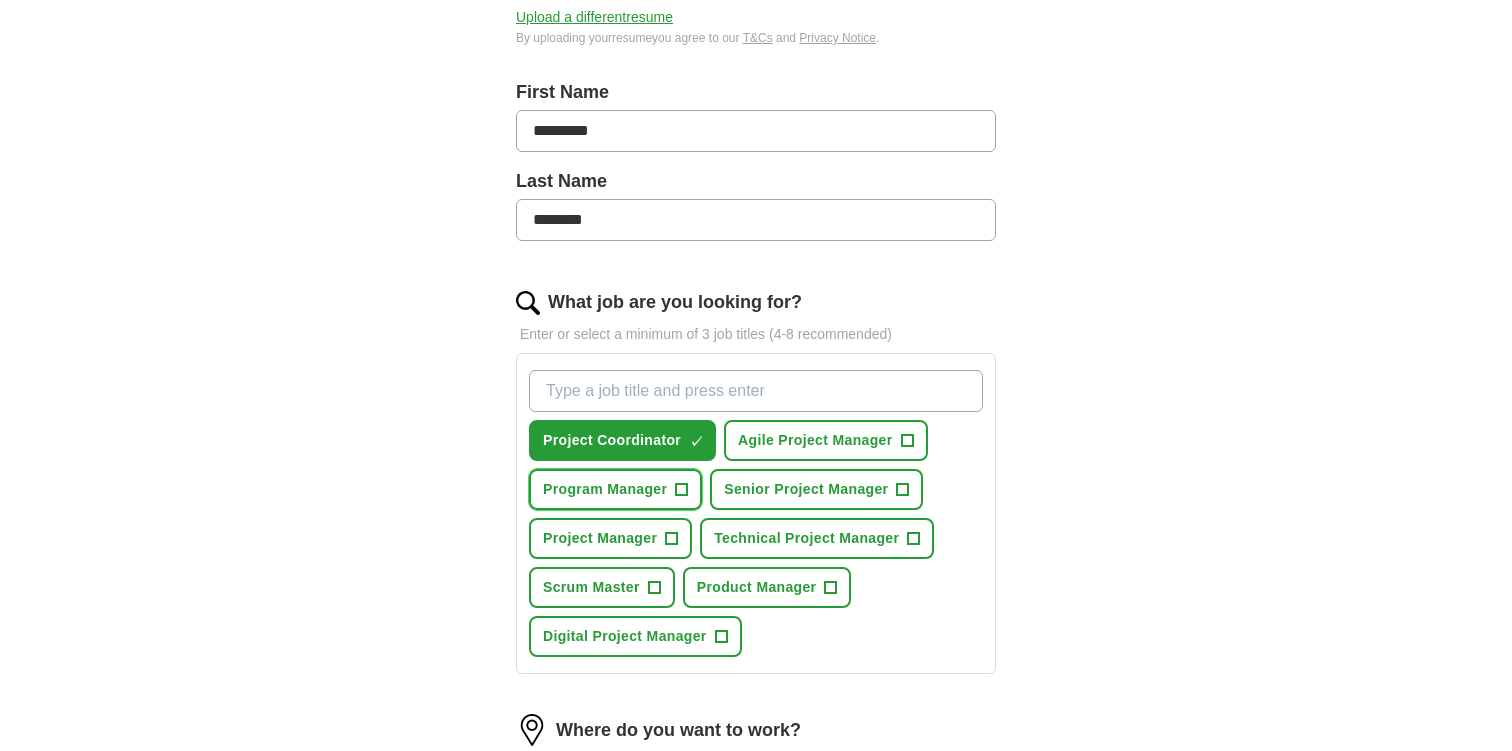 click on "Program Manager +" at bounding box center [615, 489] 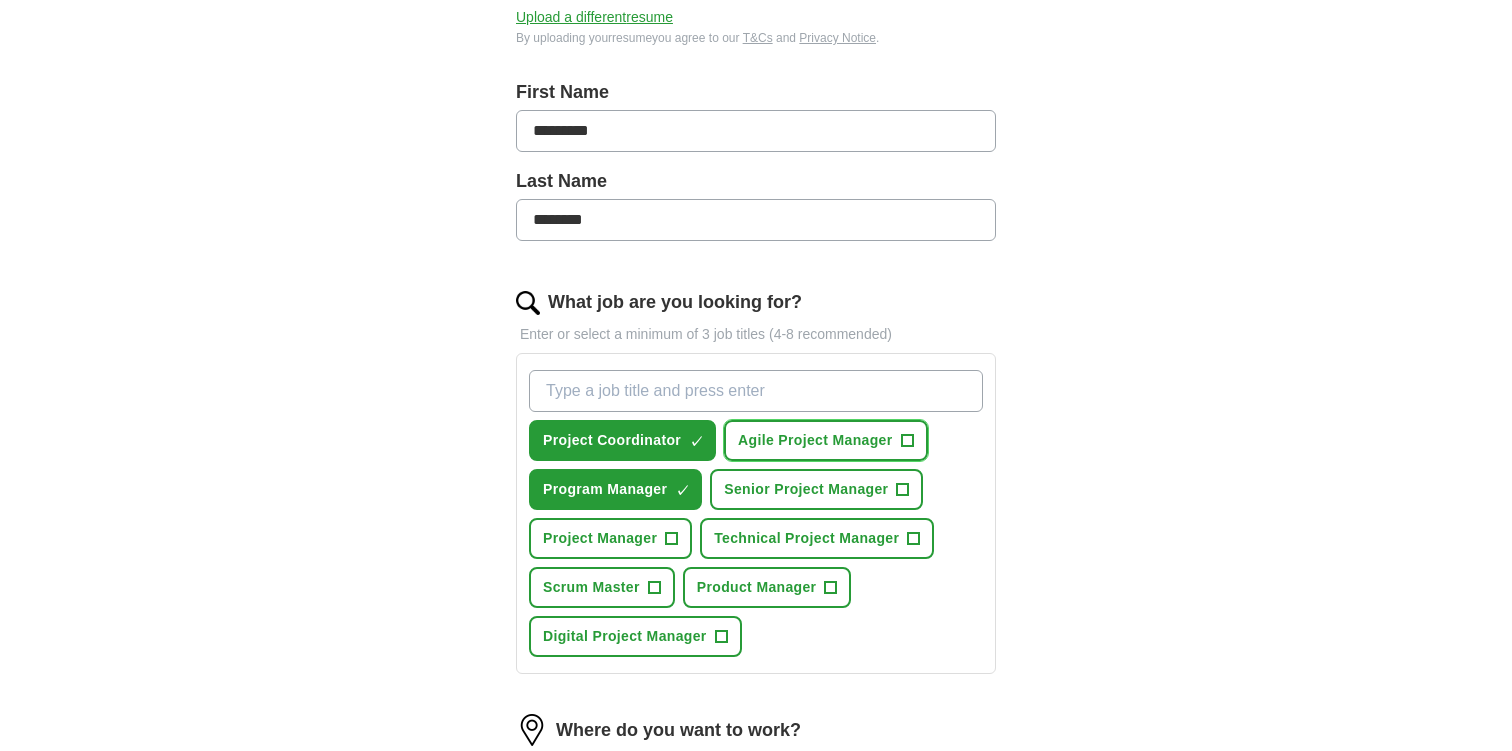 click on "+" at bounding box center [907, 441] 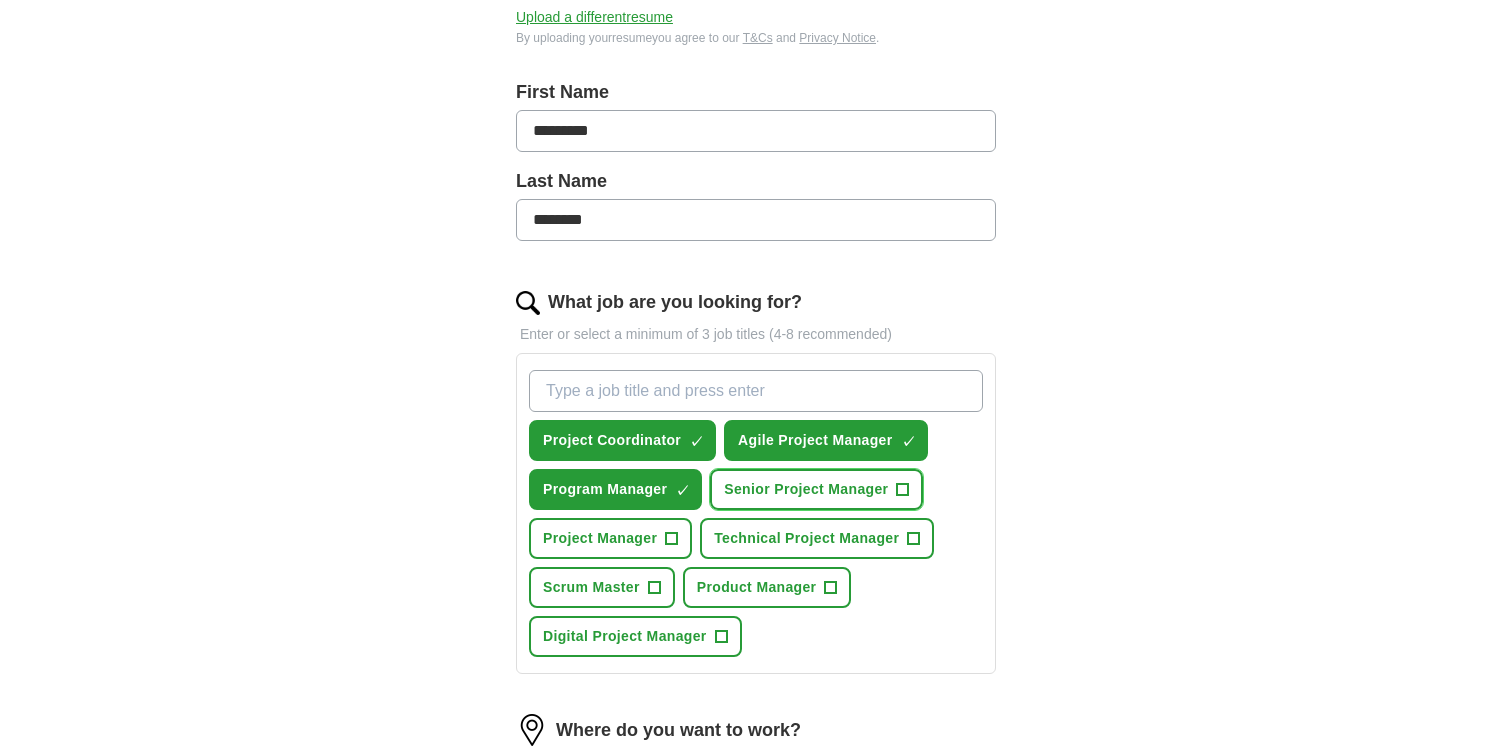 click on "+" at bounding box center (903, 490) 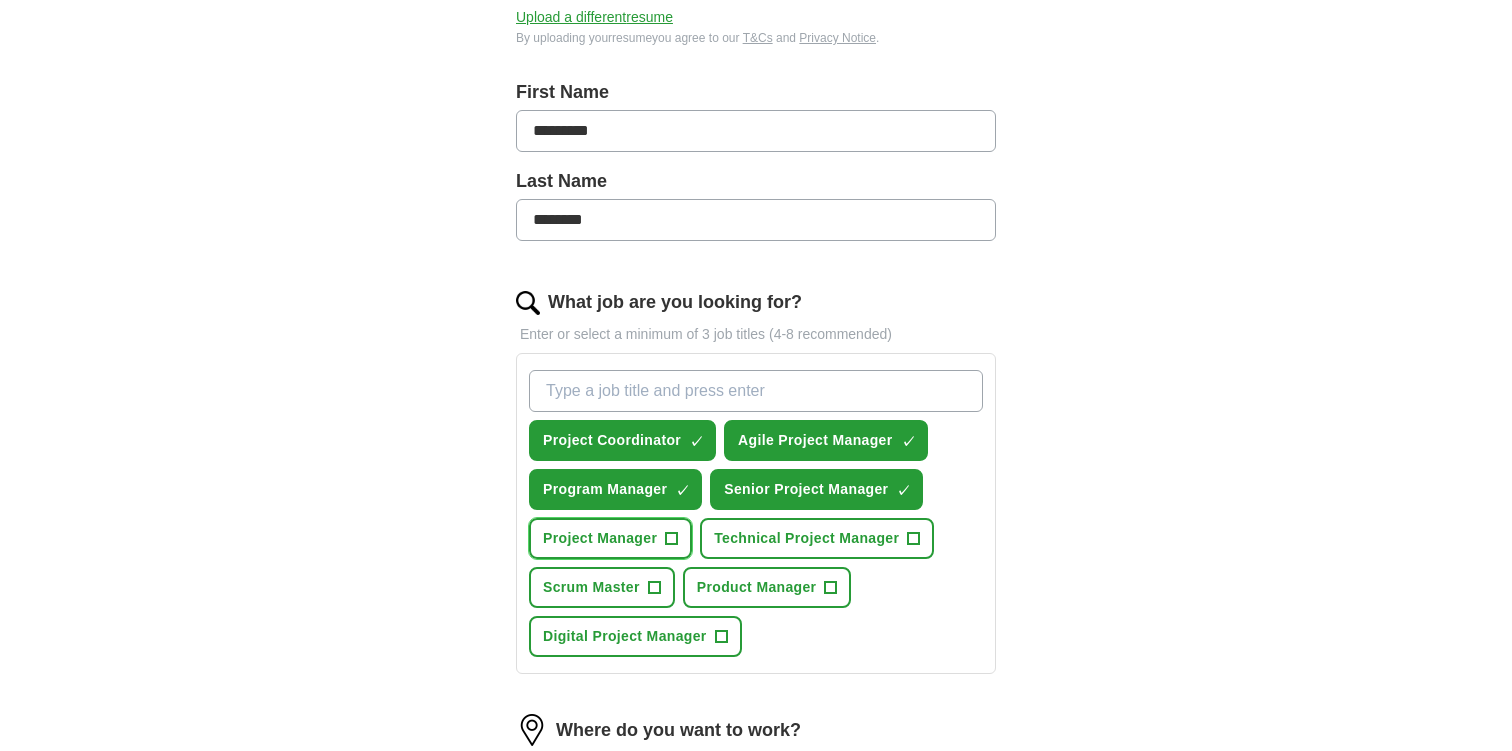 click on "+" at bounding box center [672, 539] 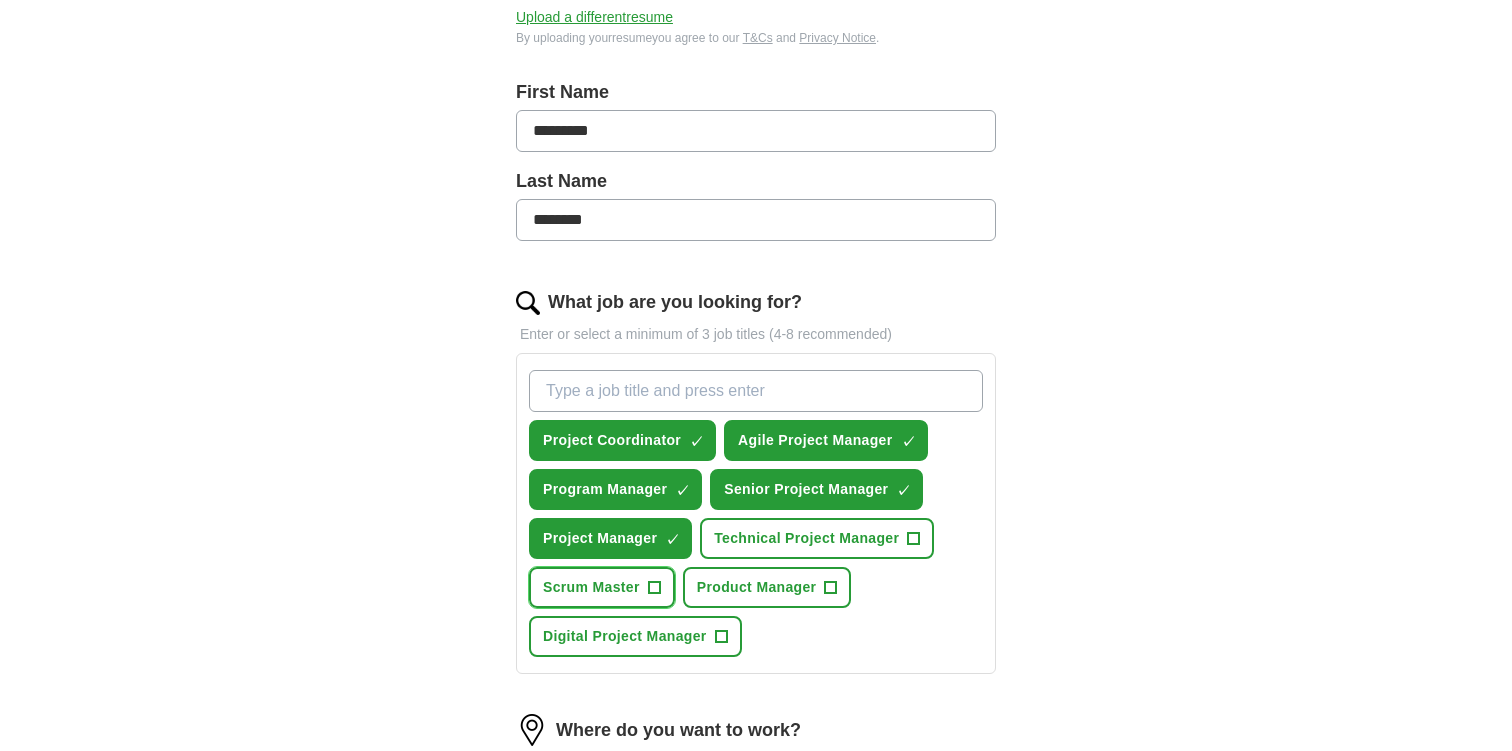 click on "Scrum Master +" at bounding box center (602, 587) 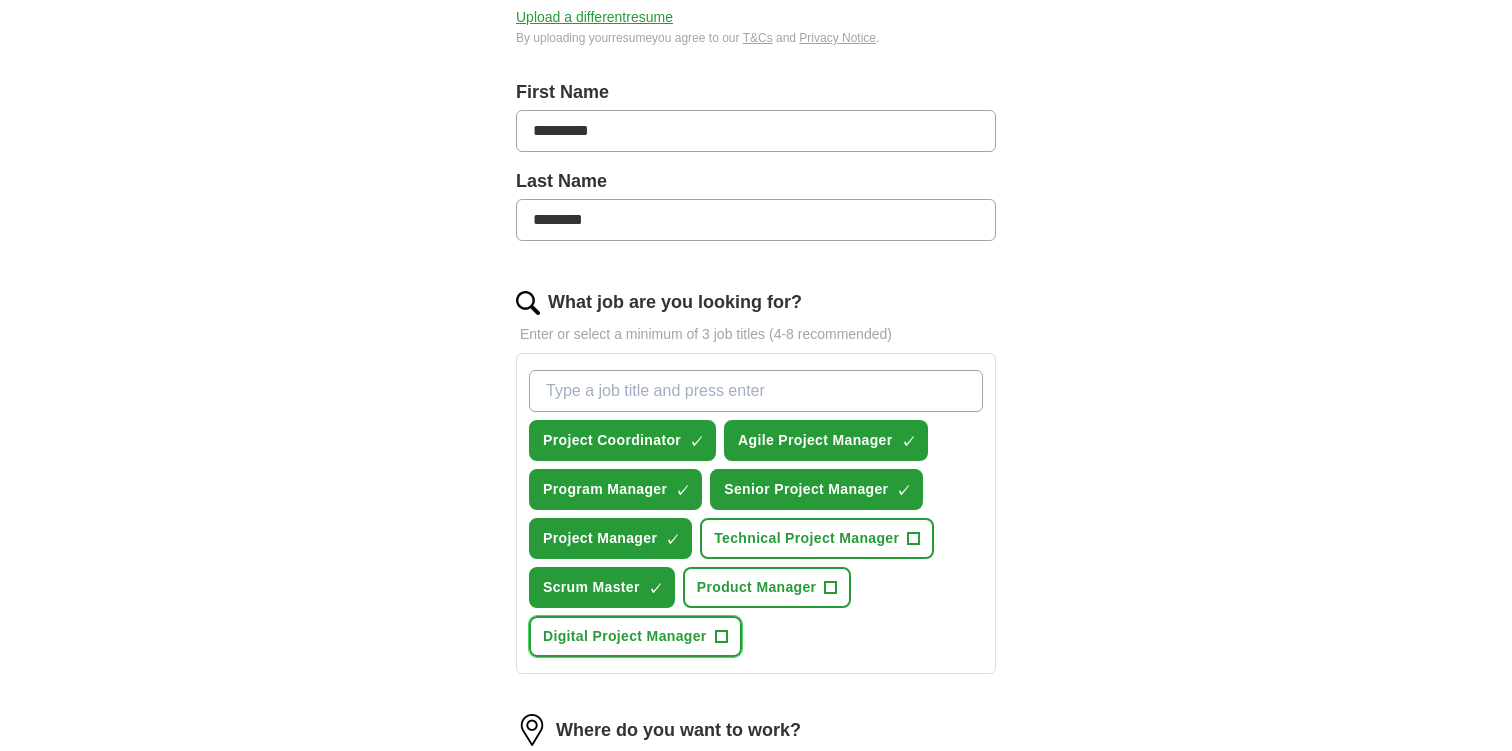 click on "Digital Project Manager +" at bounding box center [635, 636] 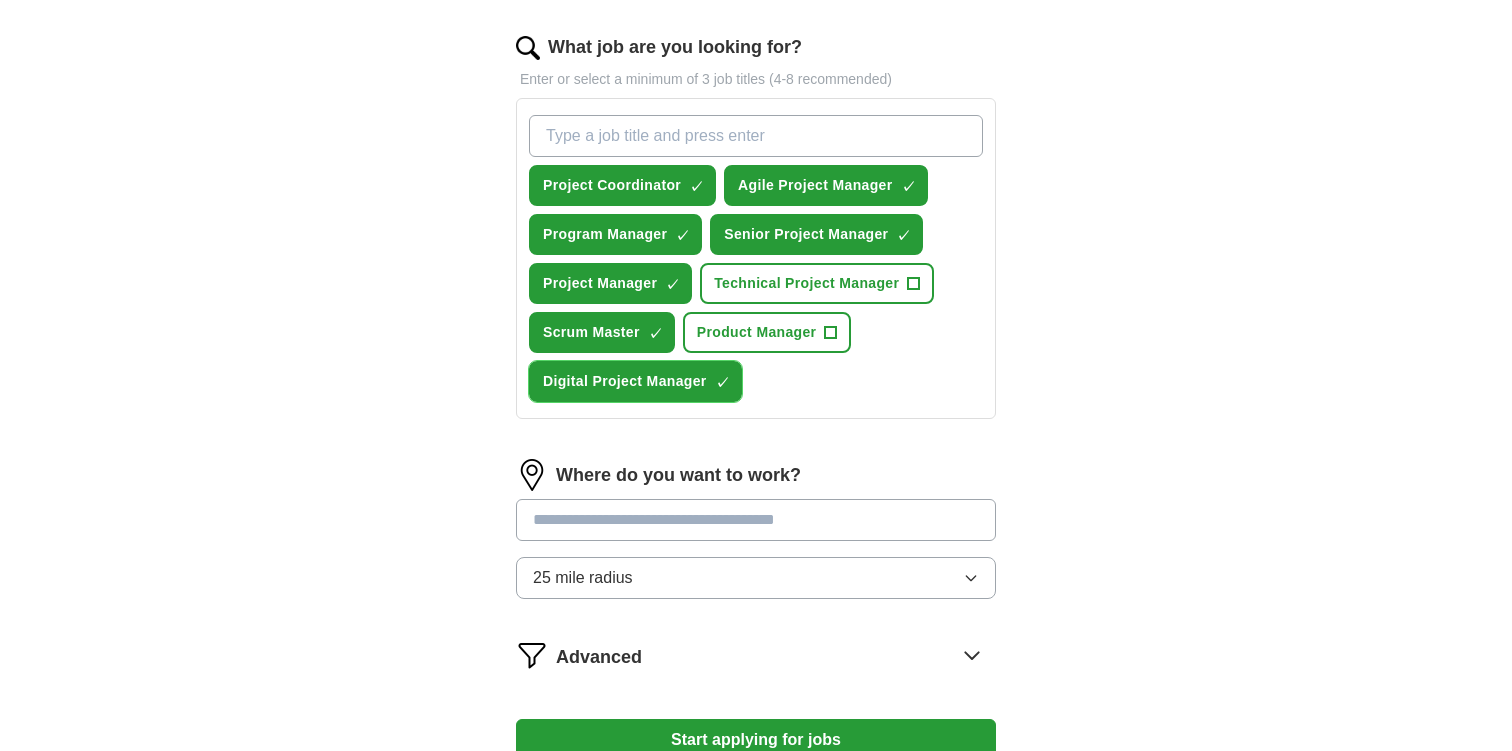 scroll, scrollTop: 640, scrollLeft: 0, axis: vertical 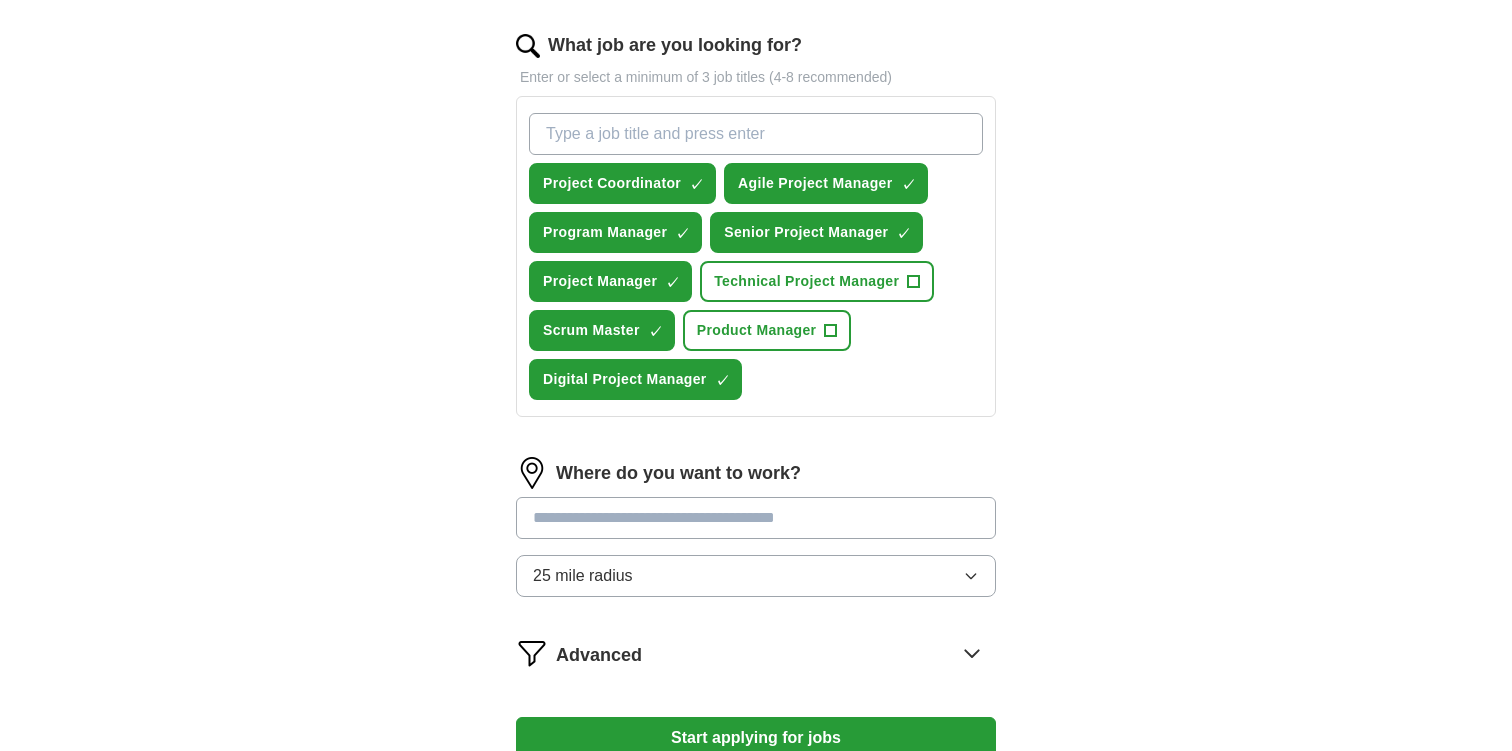 click on "25 mile radius" at bounding box center [756, 576] 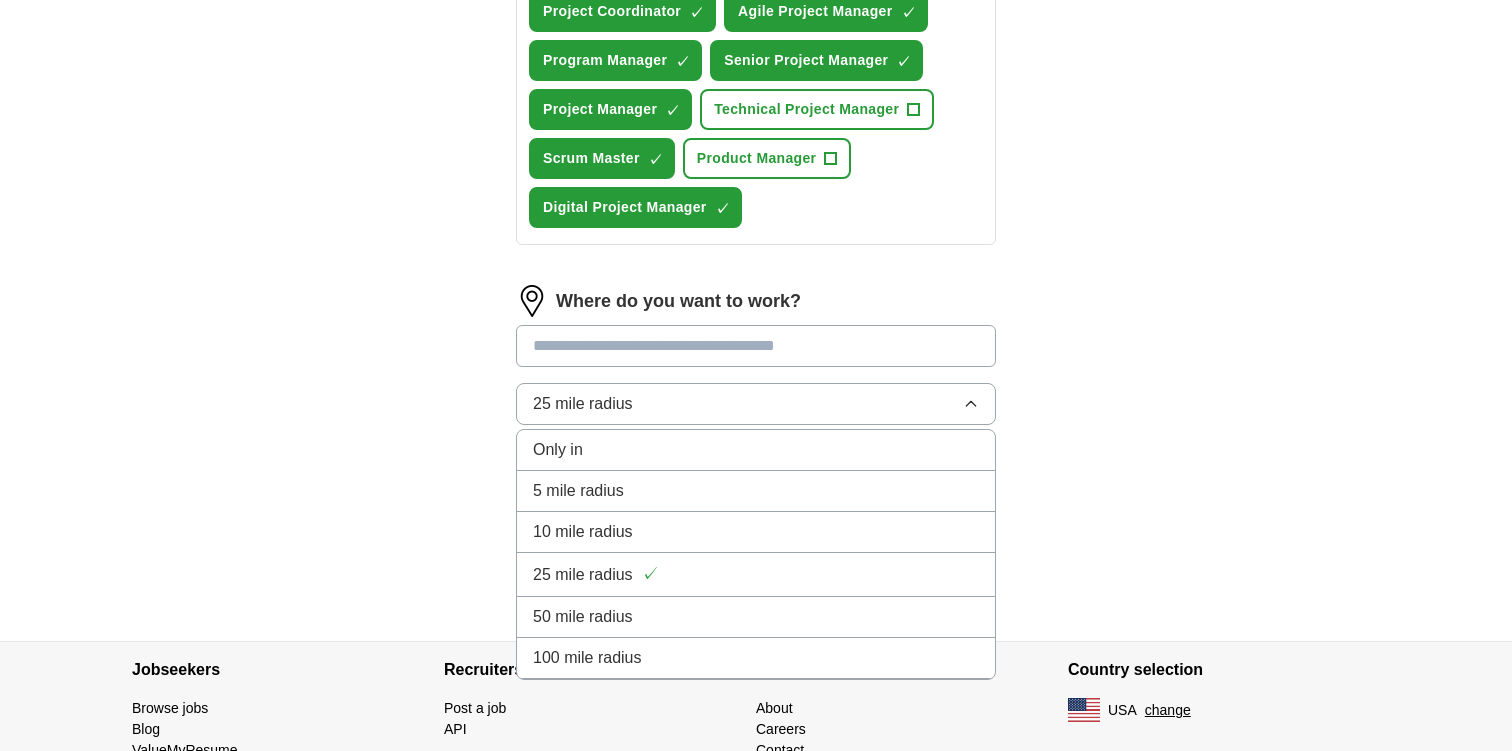 scroll, scrollTop: 826, scrollLeft: 0, axis: vertical 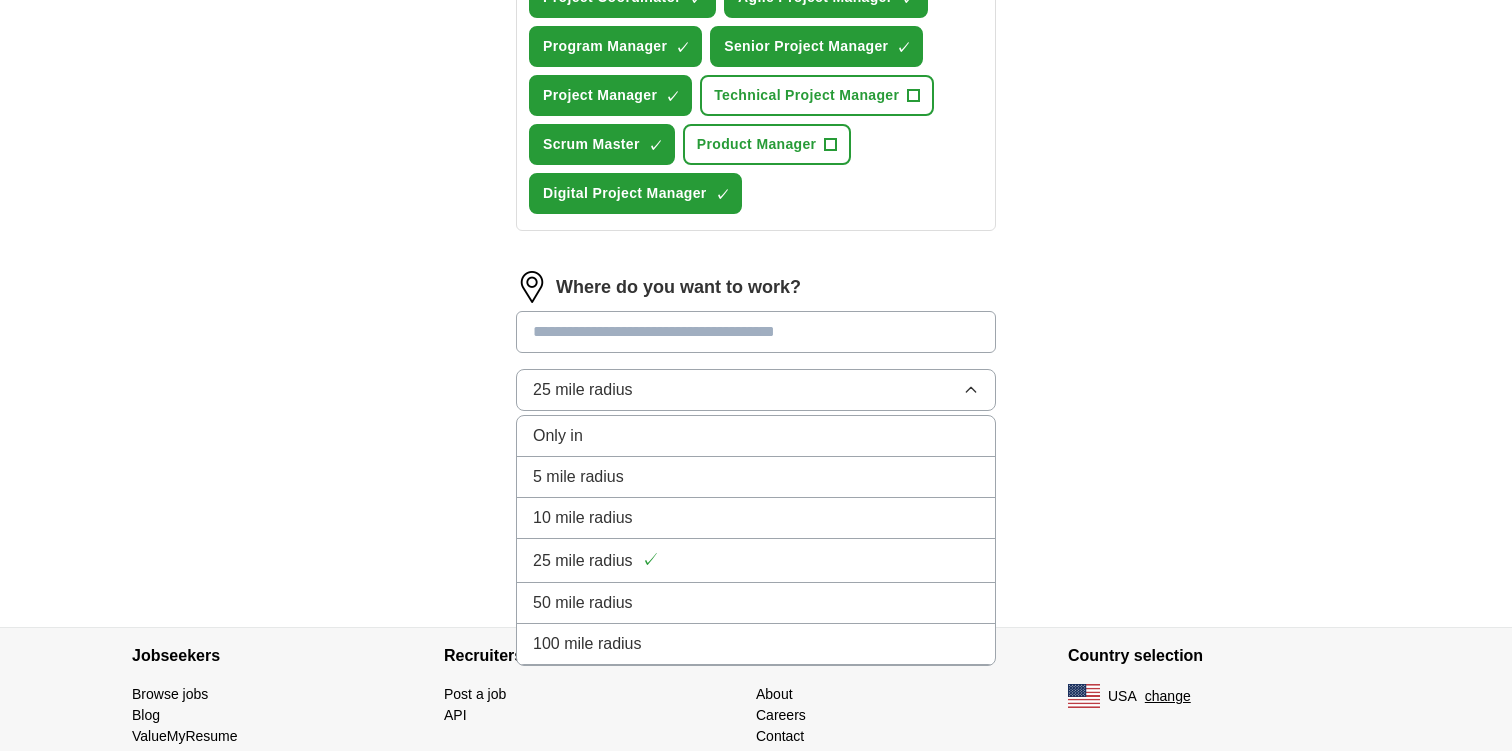 click on "[CITY], [STATE]" at bounding box center [756, -69] 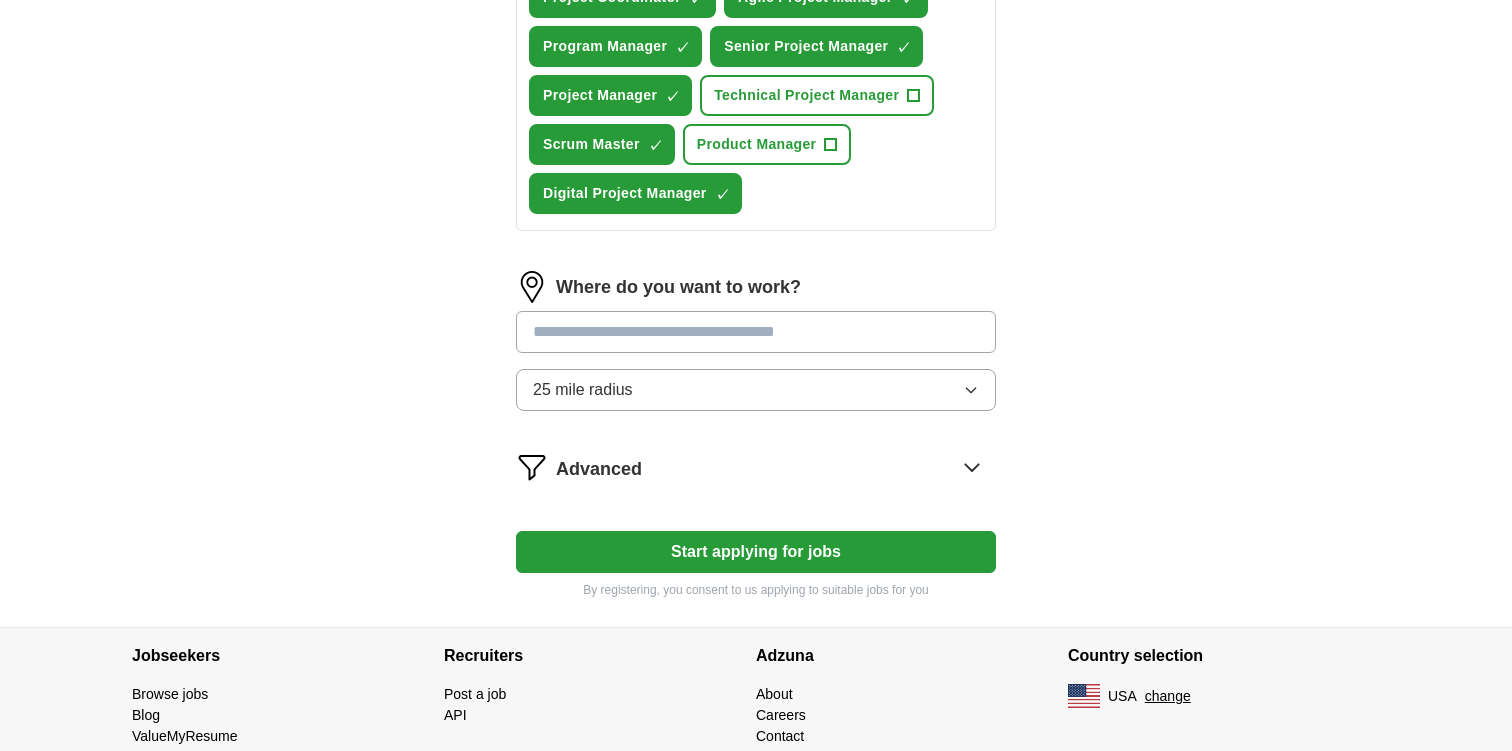 click on "25 mile radius" at bounding box center [756, 390] 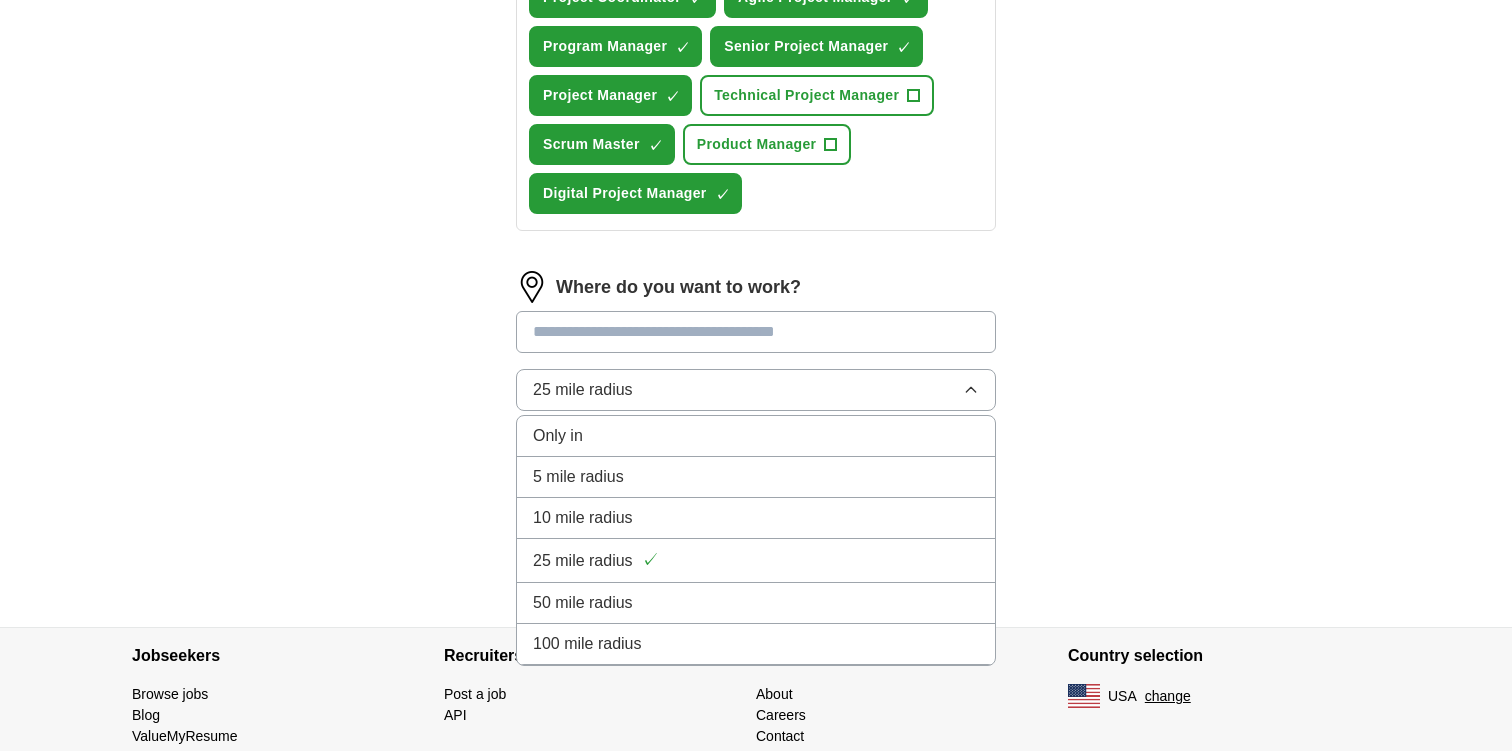 click on "50 mile radius" at bounding box center [583, 603] 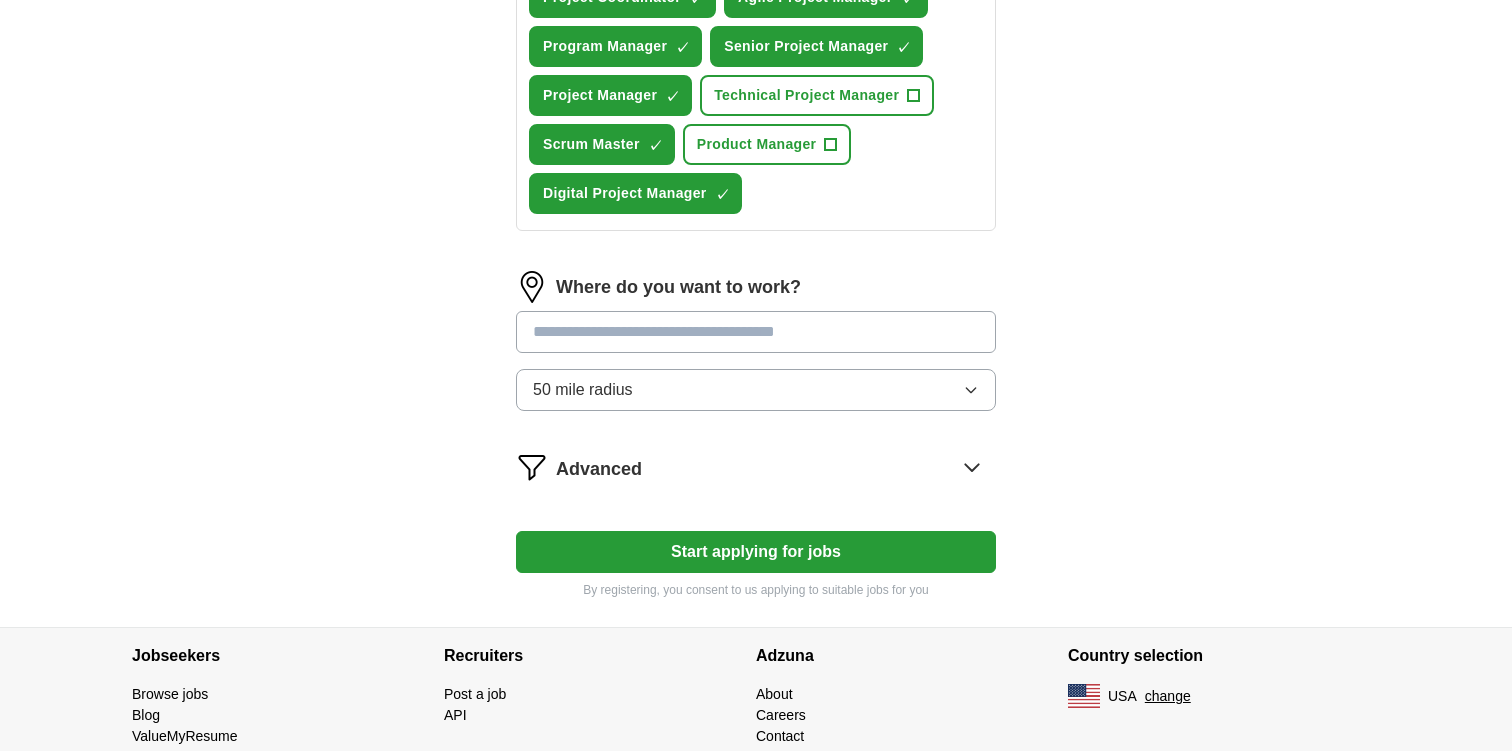 click at bounding box center [756, 332] 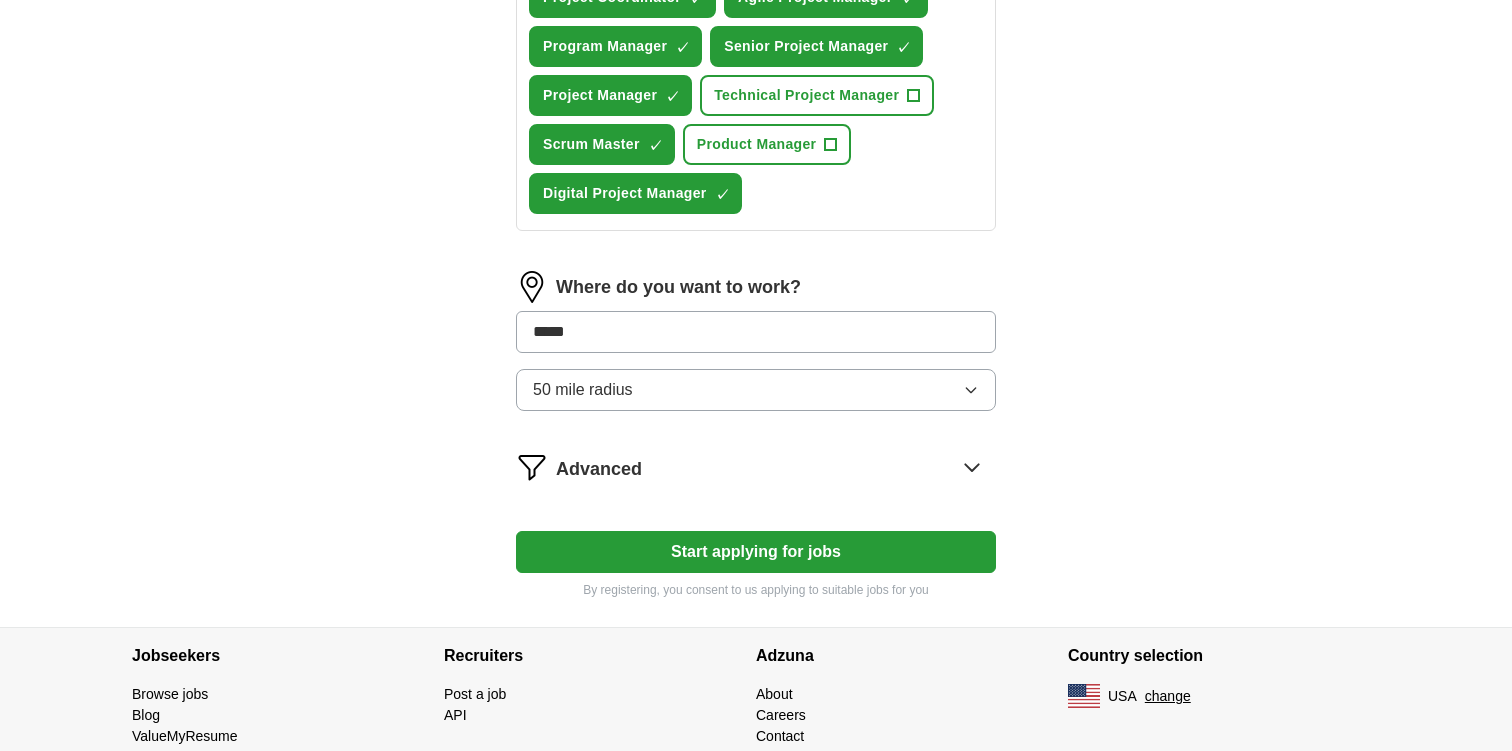 click on "Select a resume Project Mr.pdf [DATE], [TIME] Upload a different resume By uploading your resume you agree to our T&Cs and Privacy Notice. First Name ********* Last Name ******** What job are you looking for? Enter or select a minimum of 3 job titles (4-8 recommended) Project Coordinator ✓ × Agile Project Manager ✓ × Program Manager ✓ × Senior Project Manager ✓ × Project Manager ✓ × Technical Project Manager + Scrum Master ✓ × Product Manager + Digital Project Manager ✓ × Where do you want to work? ***** 50 mile radius Advanced Start applying for jobs By registering, you consent to us applying to suitable jobs for you" at bounding box center [756, 23] 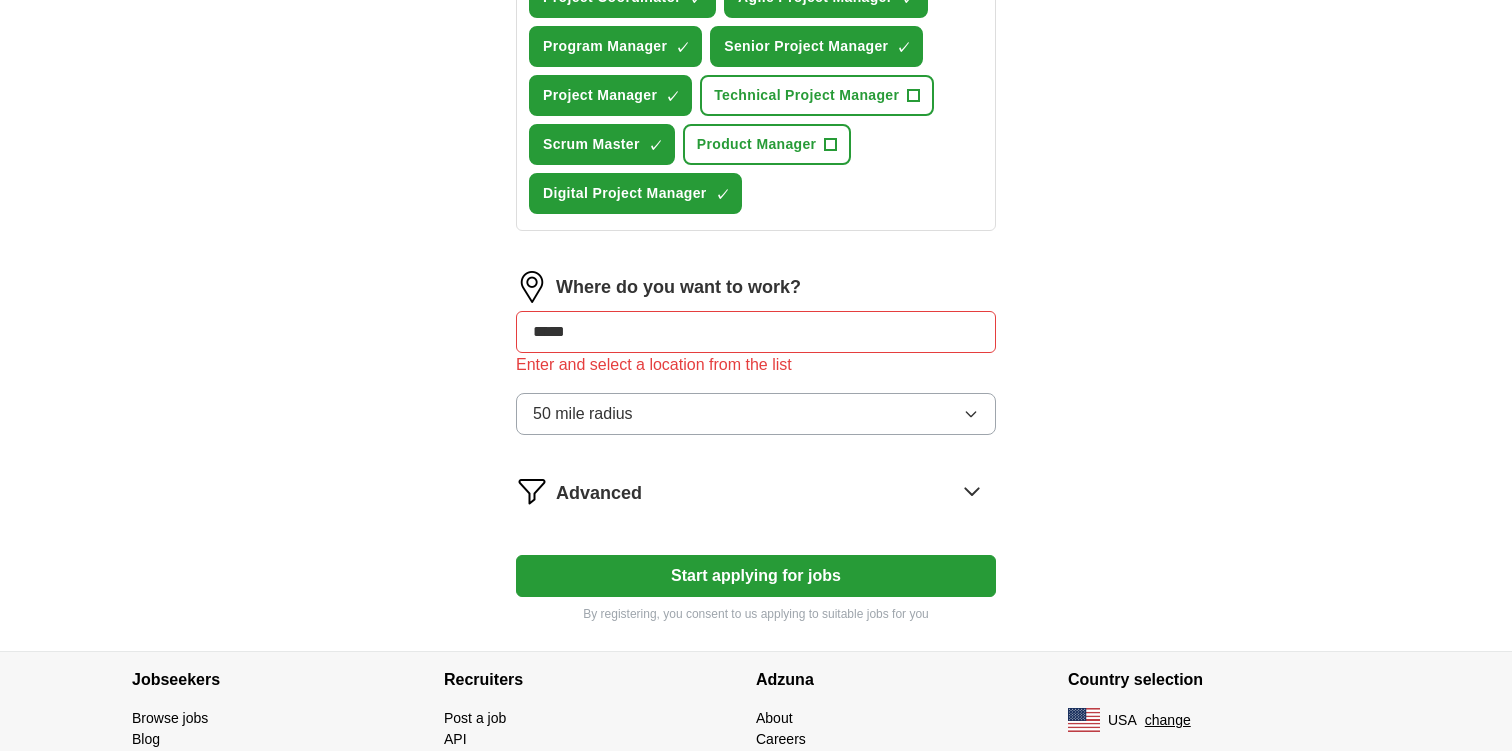drag, startPoint x: 594, startPoint y: 337, endPoint x: 505, endPoint y: 339, distance: 89.02247 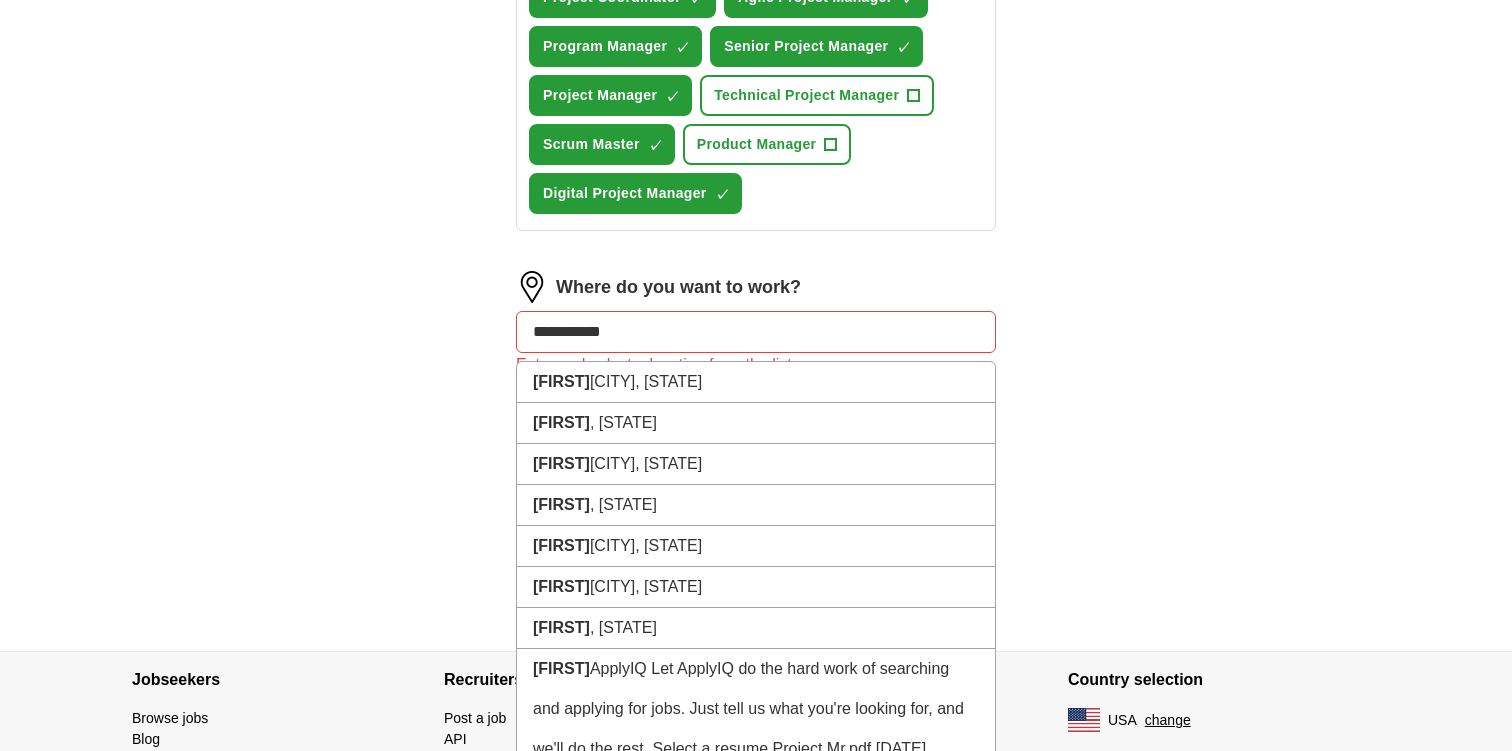 type on "**********" 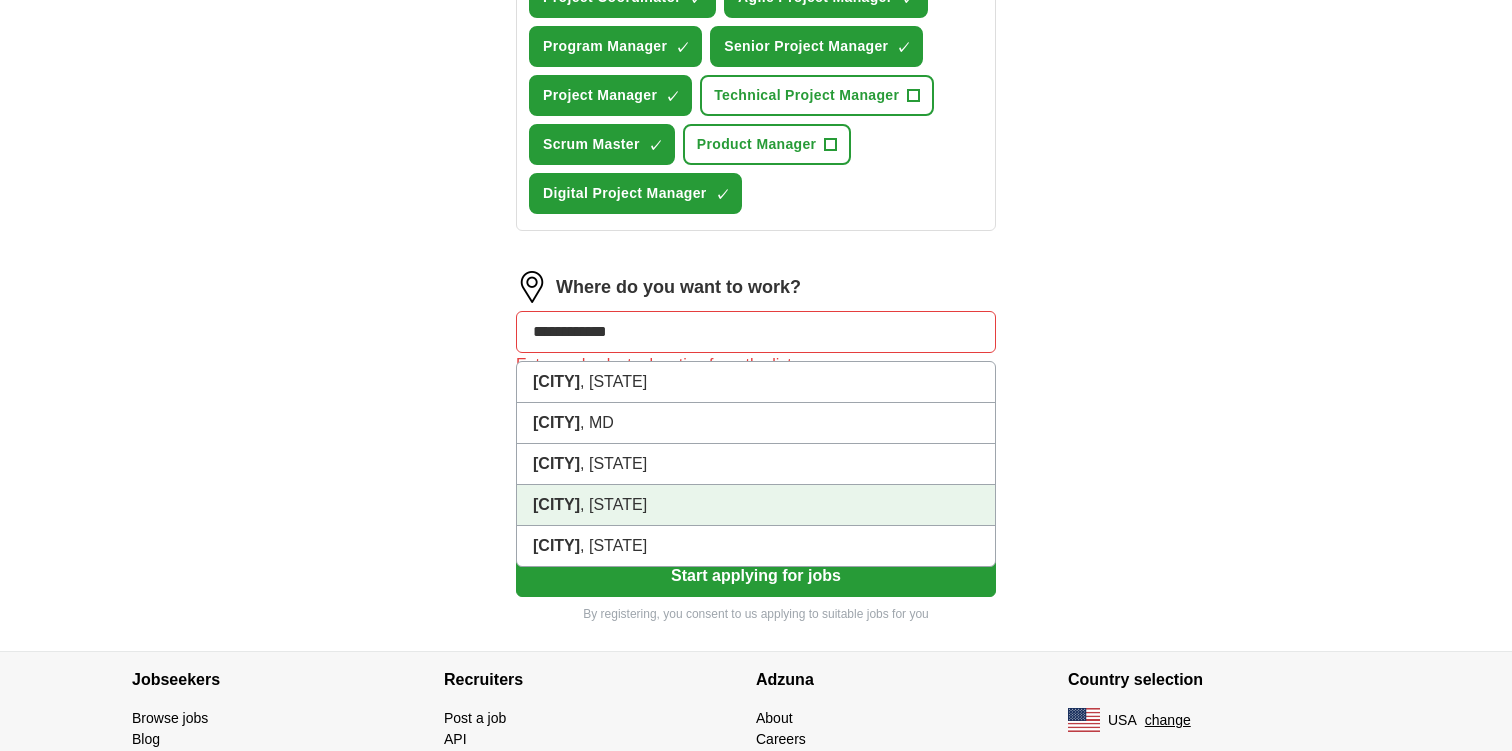 click on "[CITY] , [STATE]" at bounding box center [756, 505] 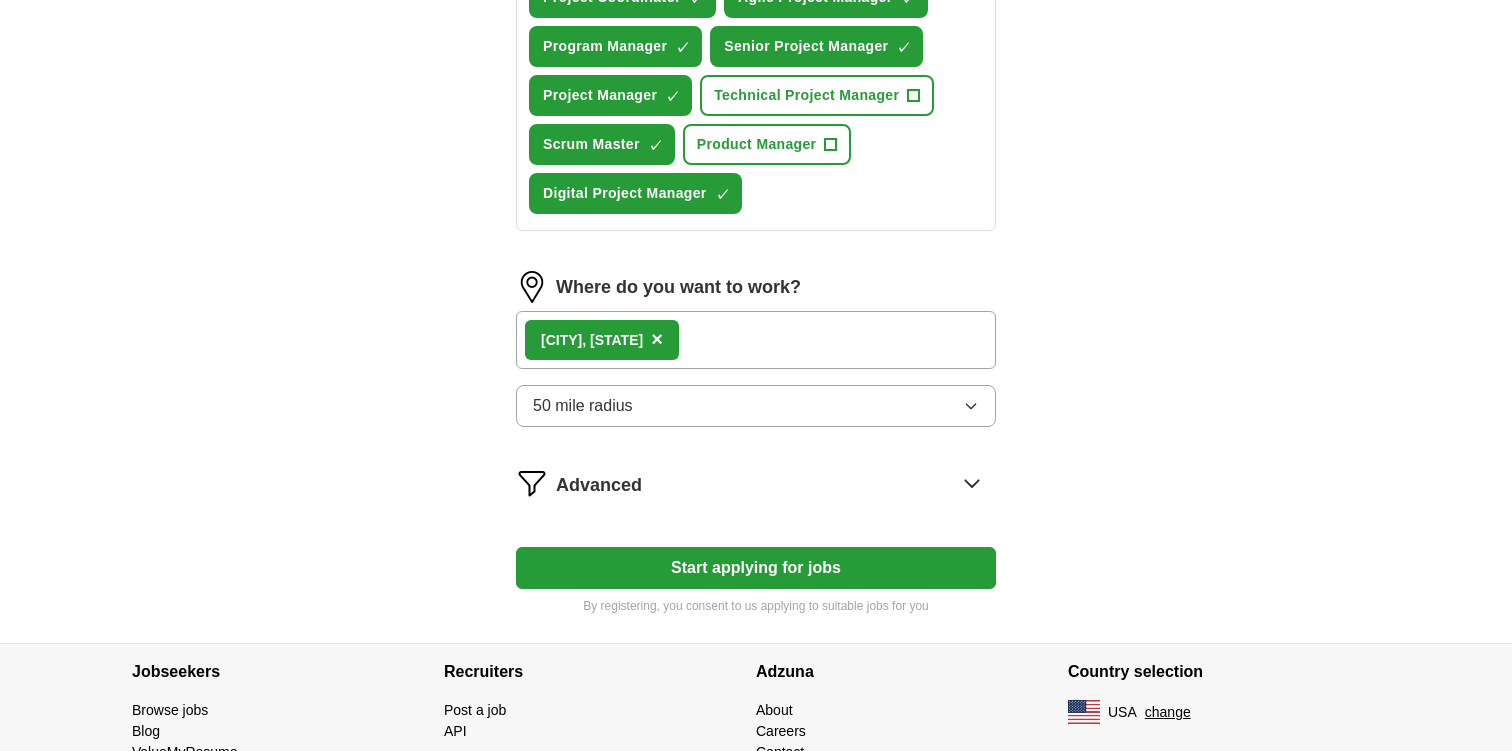 click on "Start applying for jobs" at bounding box center (756, 568) 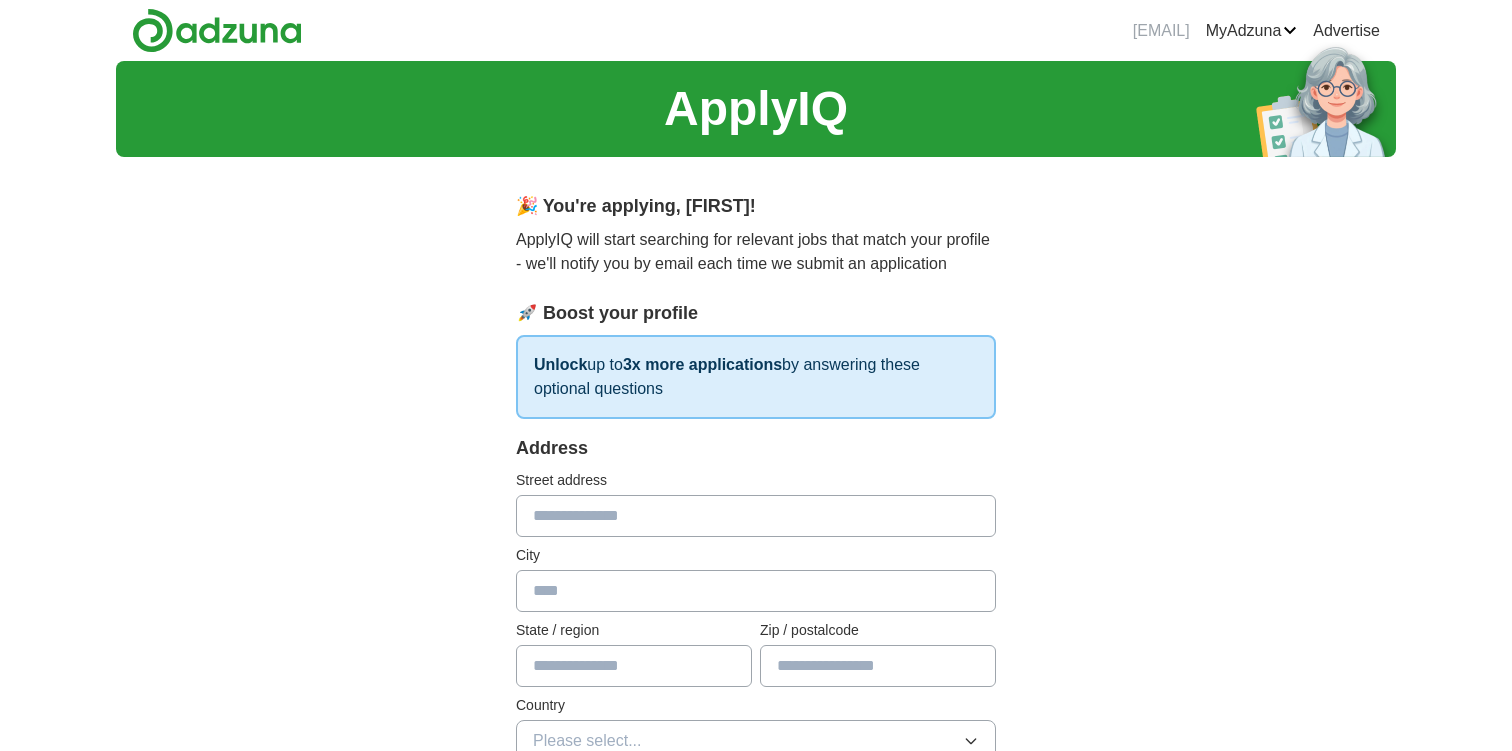 scroll, scrollTop: 0, scrollLeft: 0, axis: both 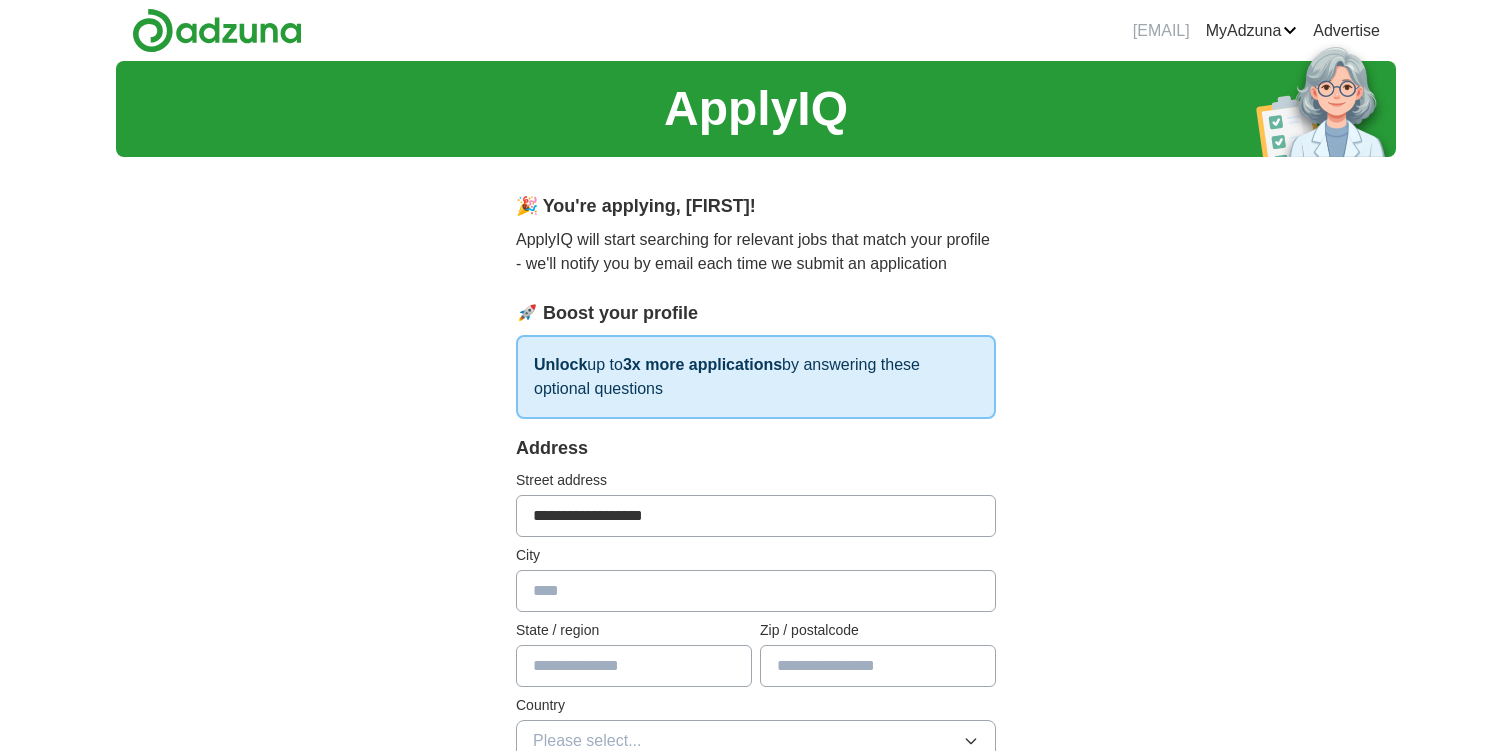 type on "**********" 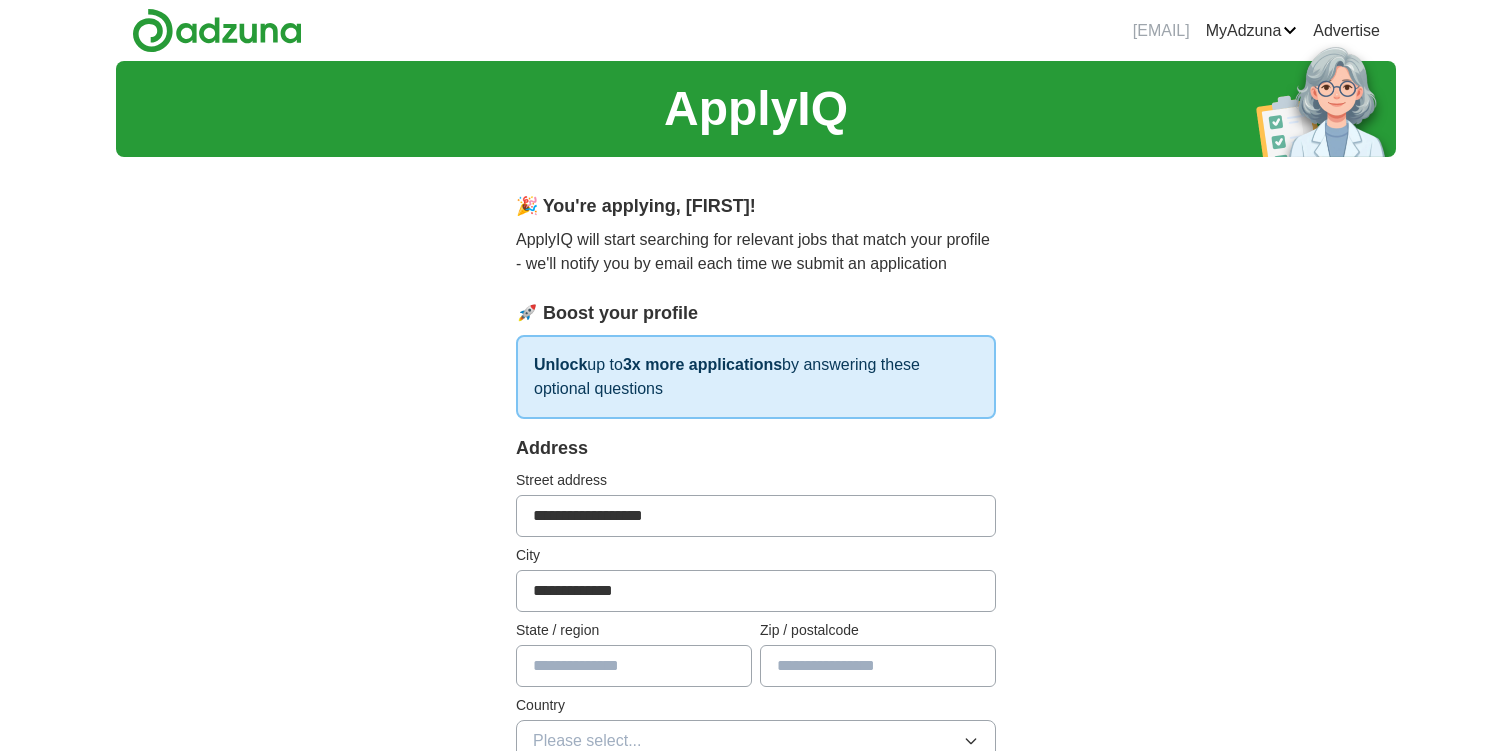 type on "**********" 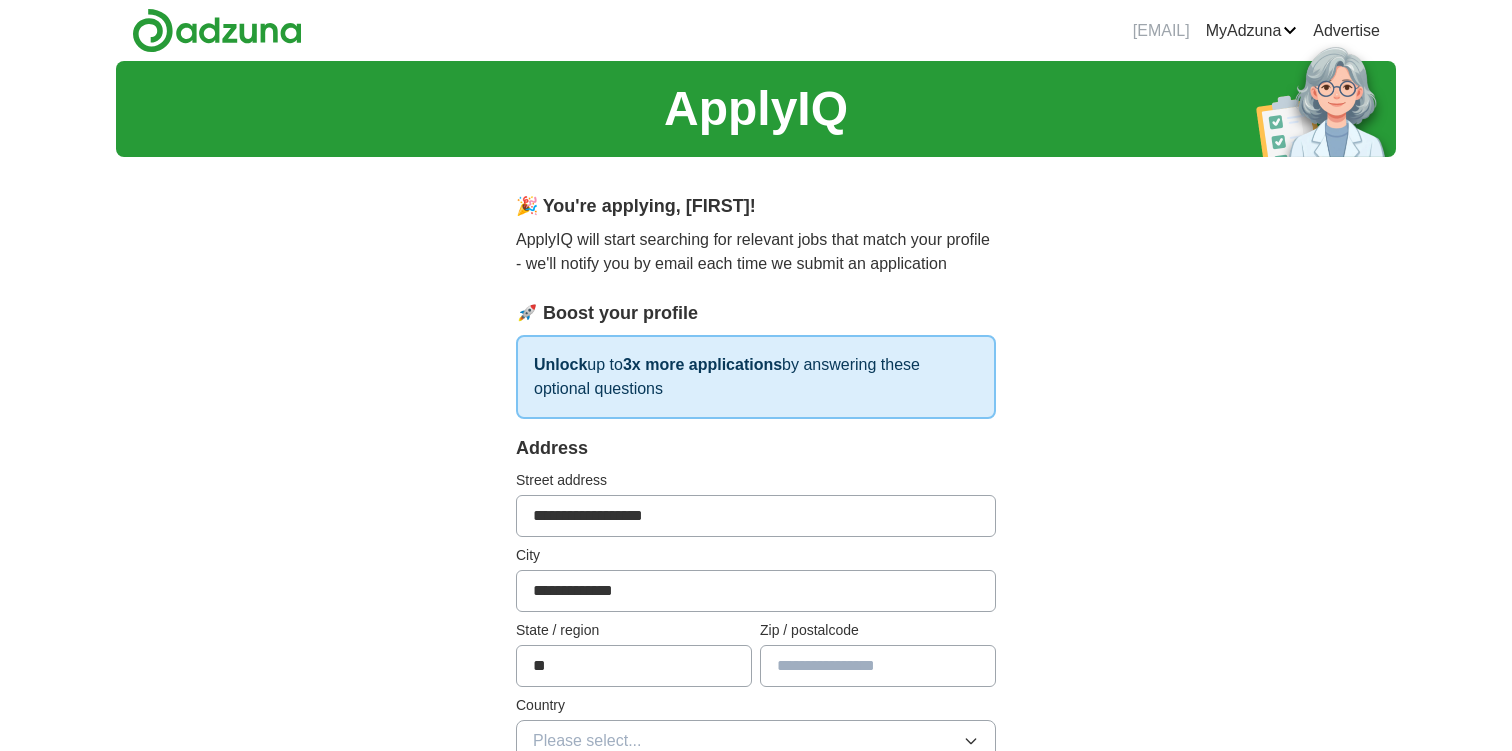type on "**" 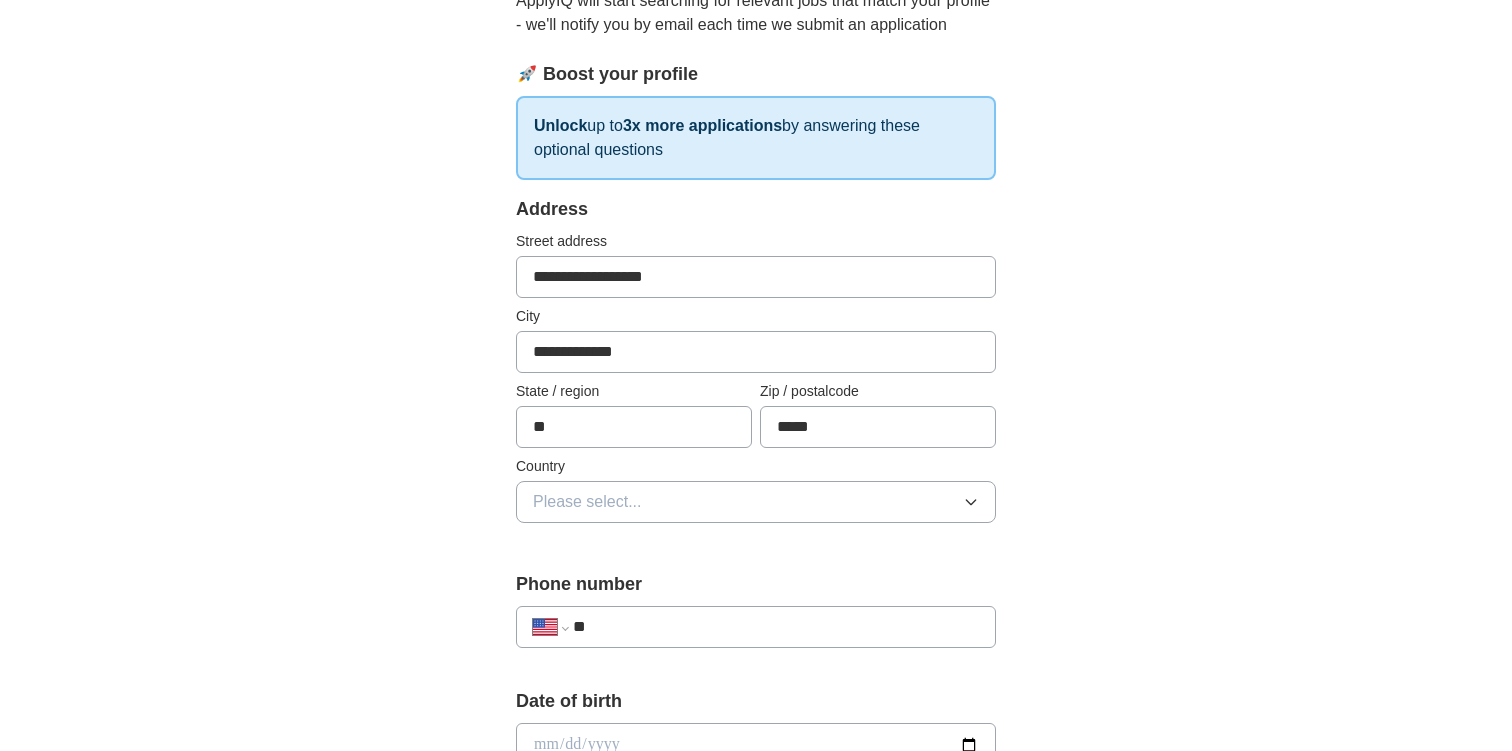 scroll, scrollTop: 251, scrollLeft: 0, axis: vertical 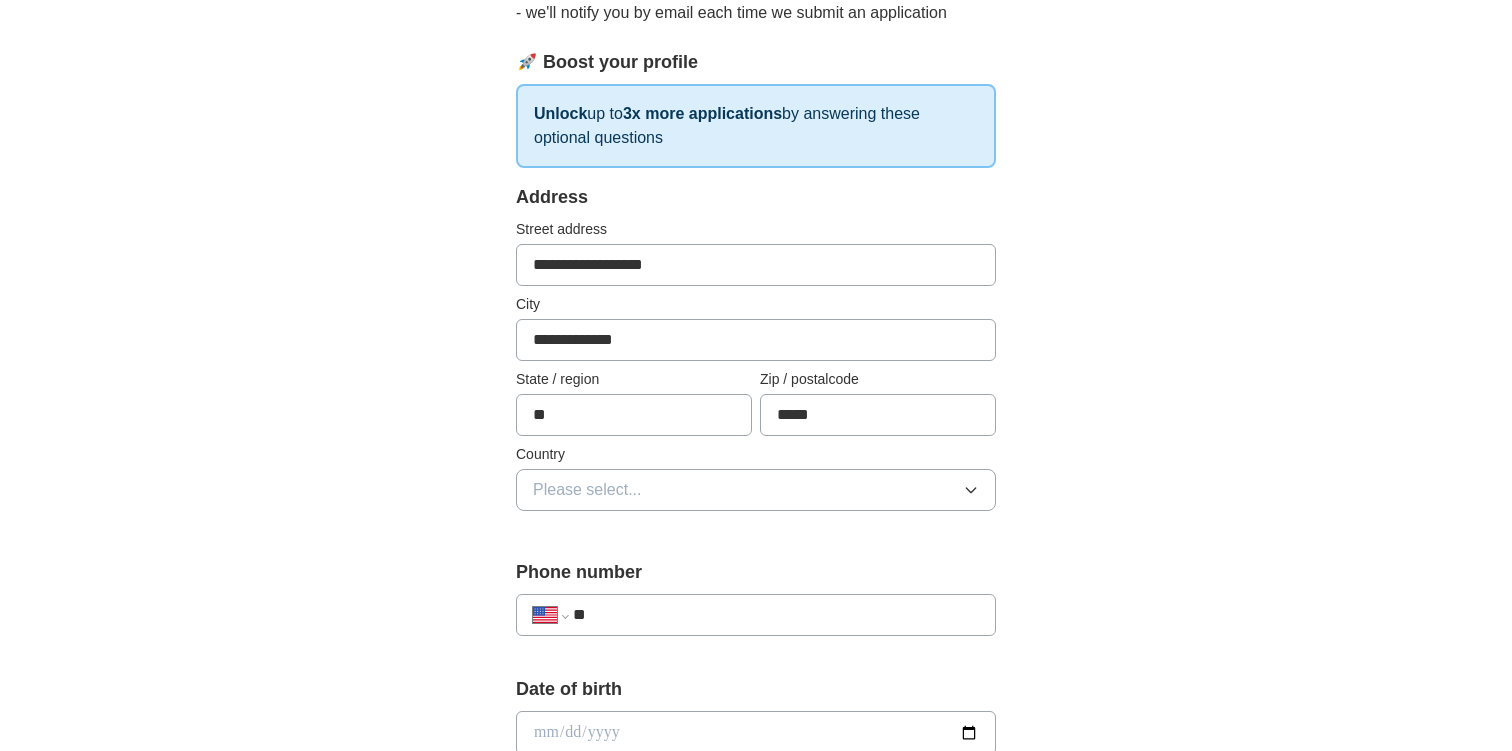 type on "*****" 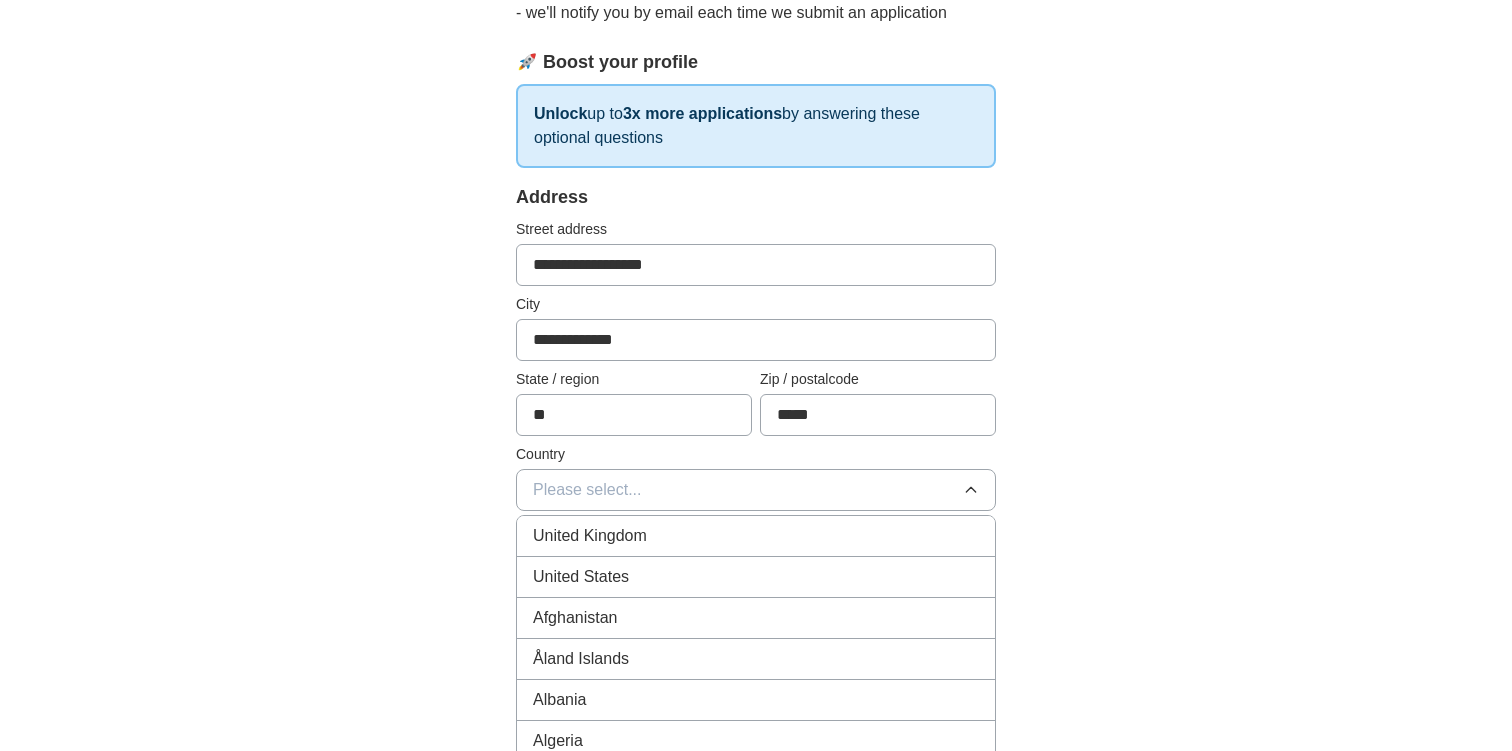 click on "United States" at bounding box center (756, 577) 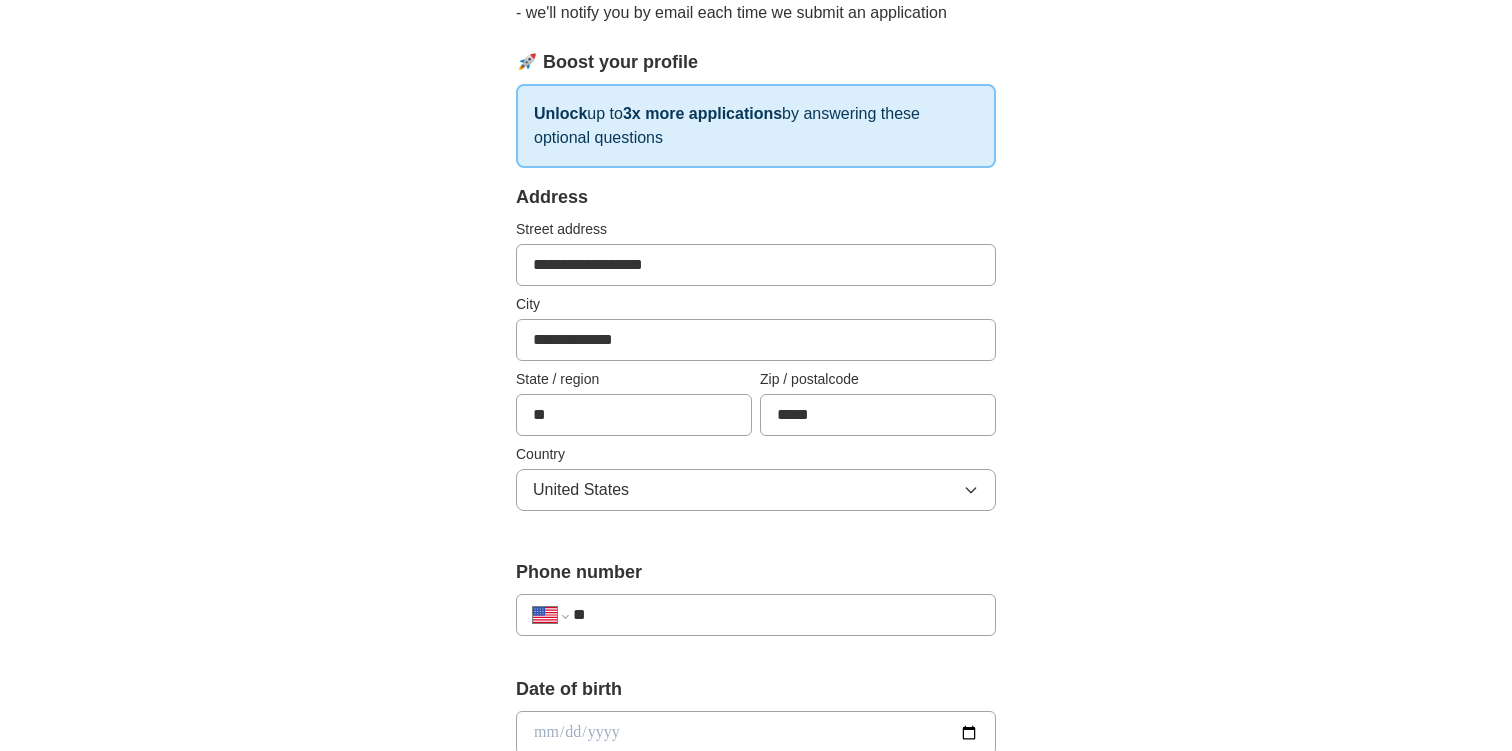 click on "**" at bounding box center (776, 615) 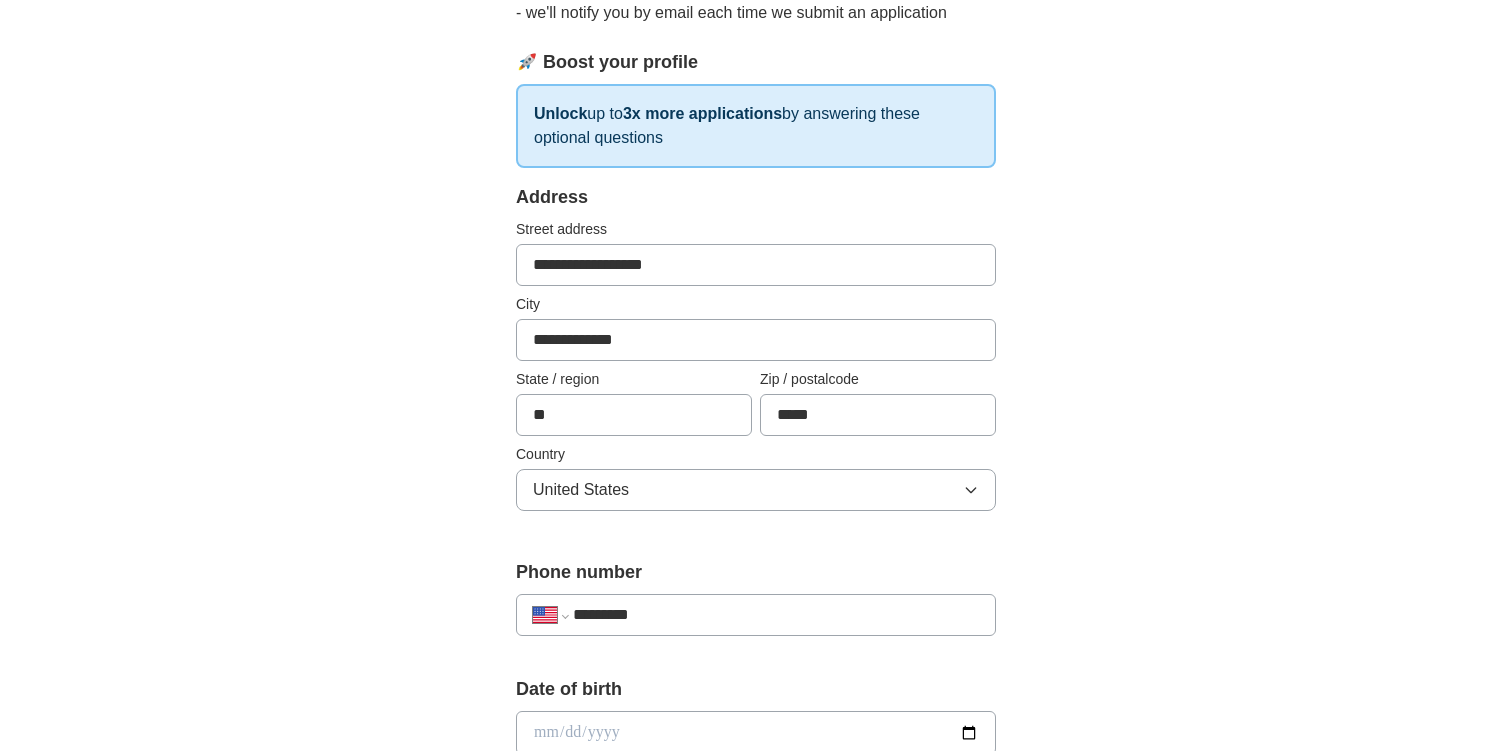 type on "**********" 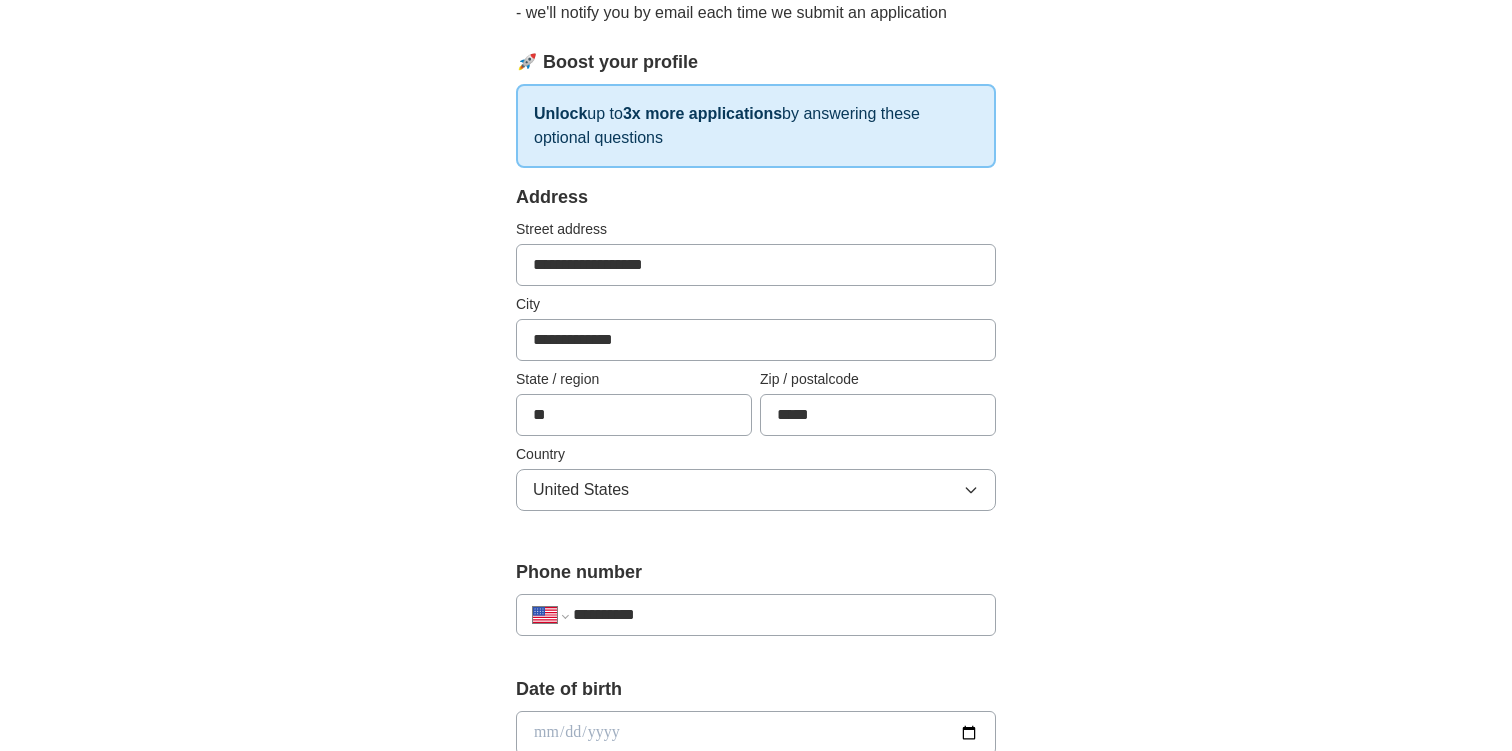 select on "**" 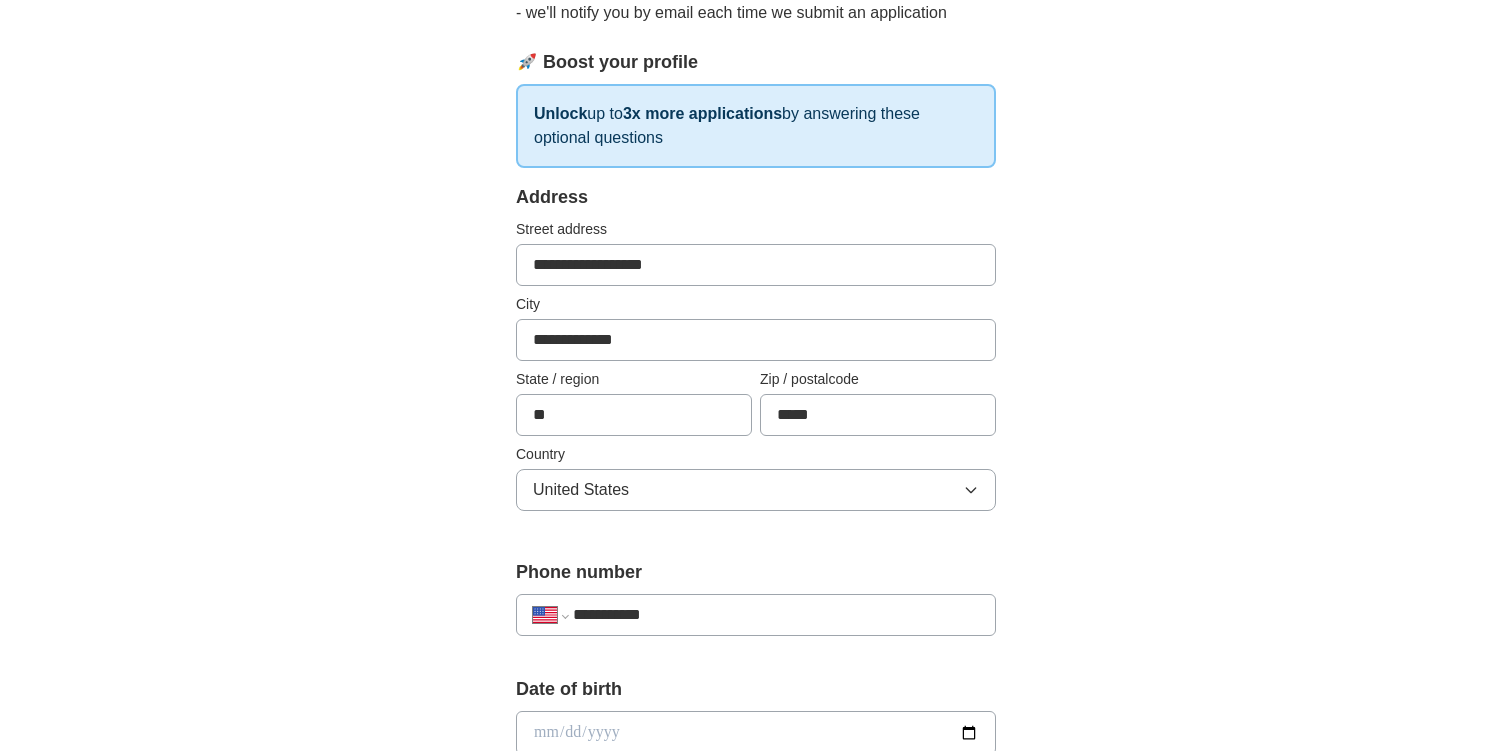 select on "**" 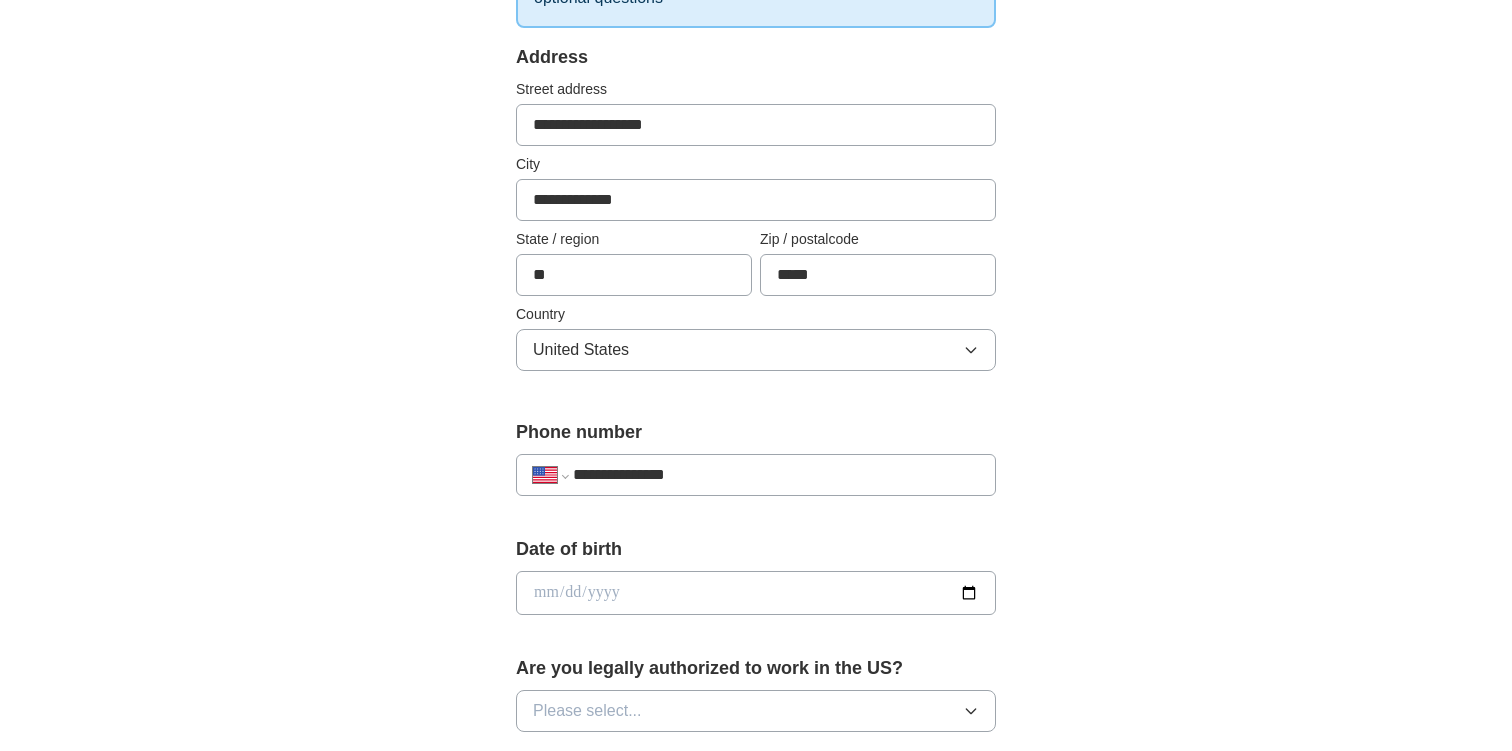 scroll, scrollTop: 428, scrollLeft: 0, axis: vertical 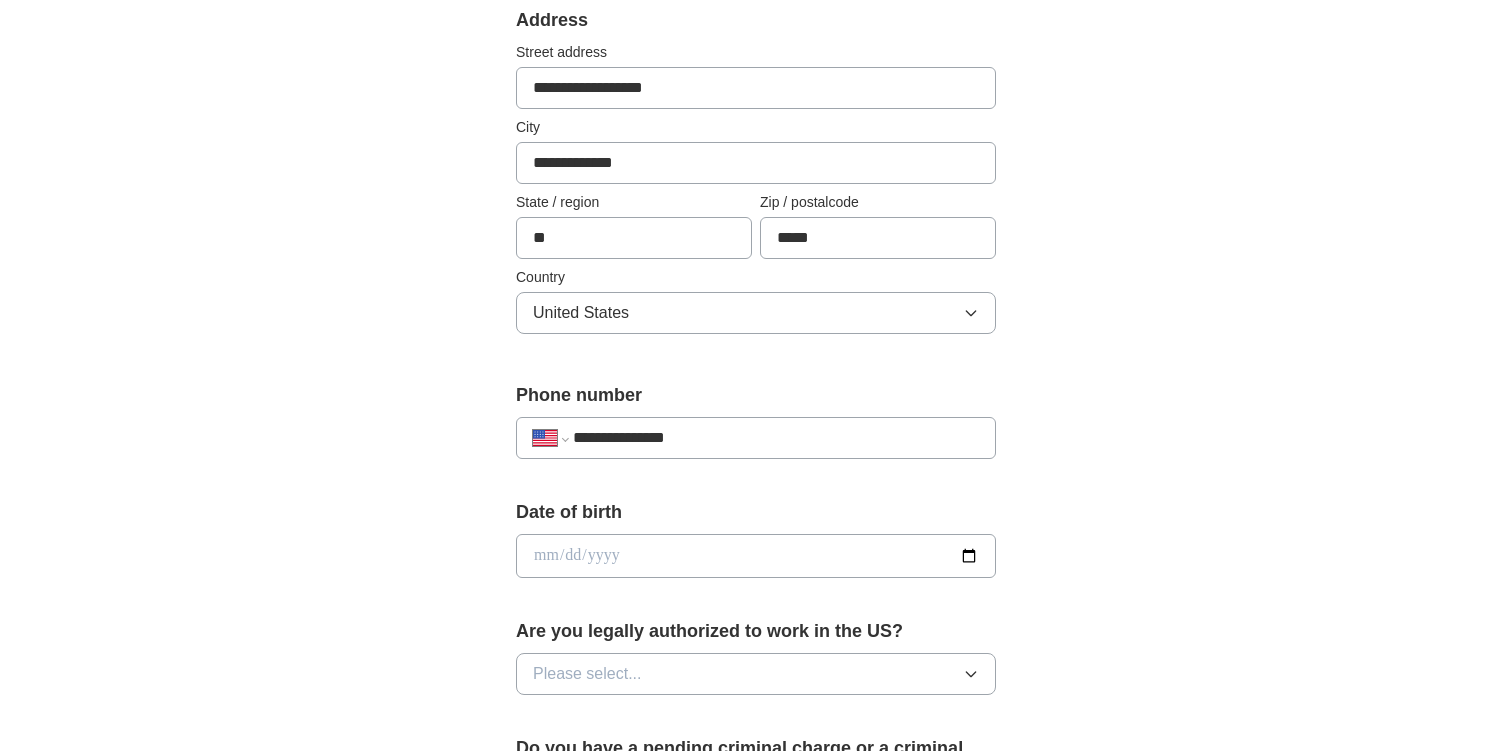 type on "**********" 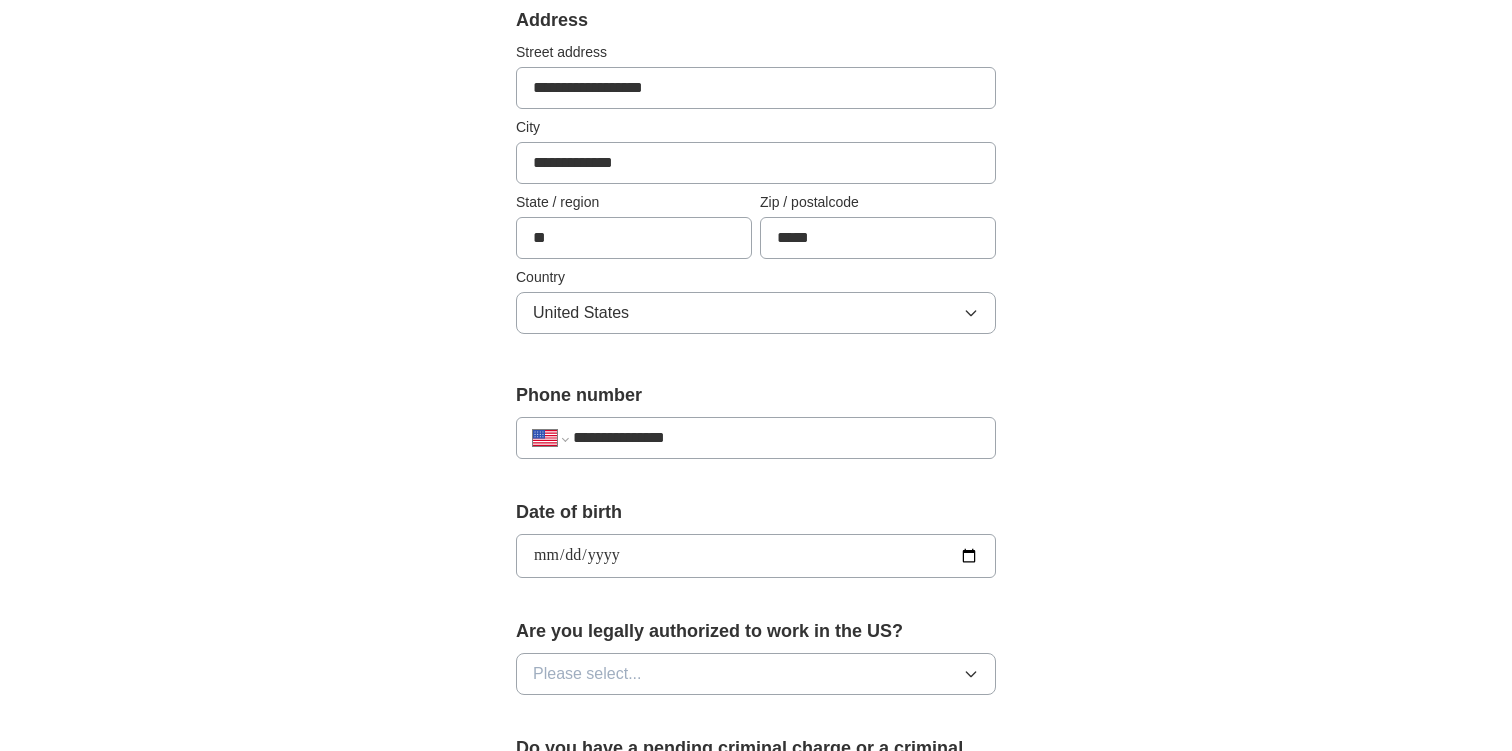 type on "**********" 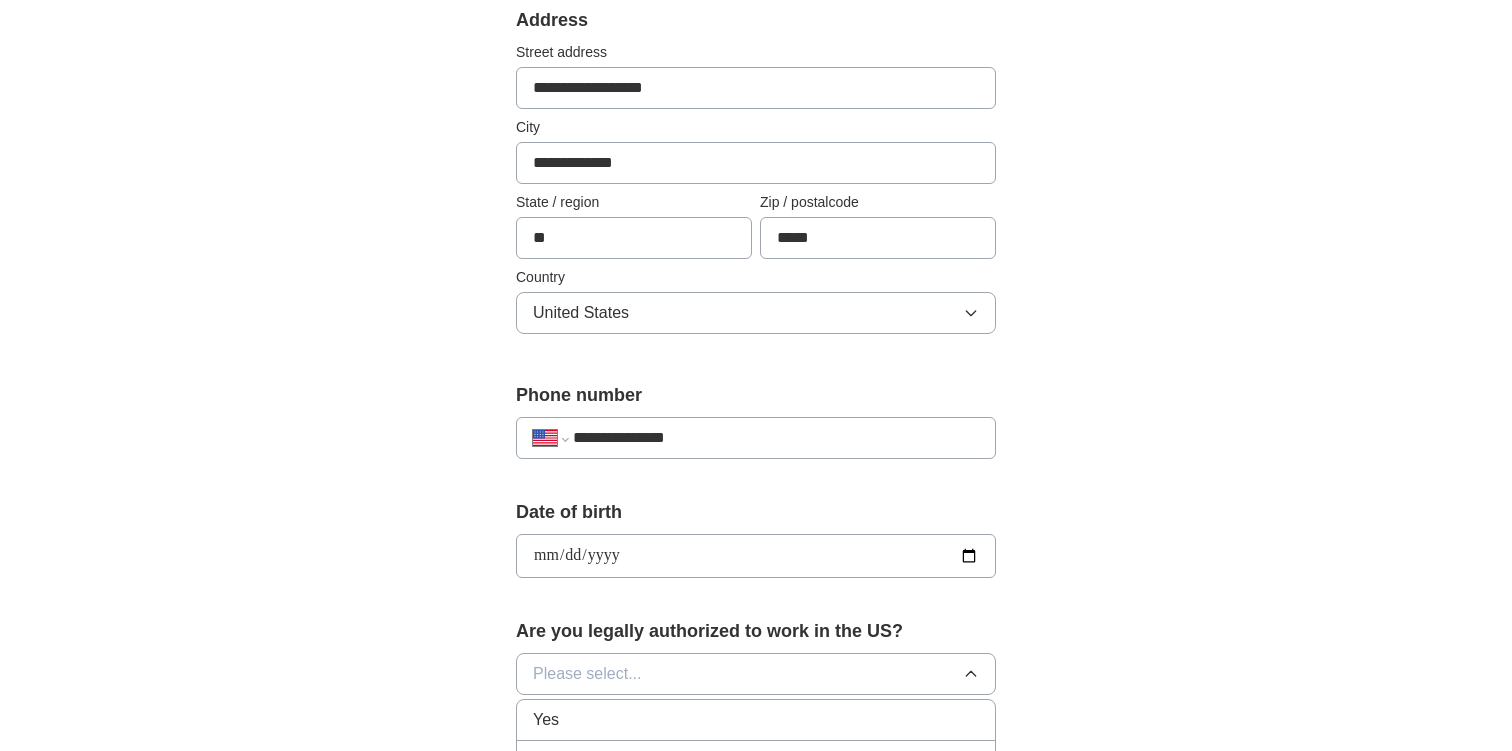 click on "Yes" at bounding box center [756, 720] 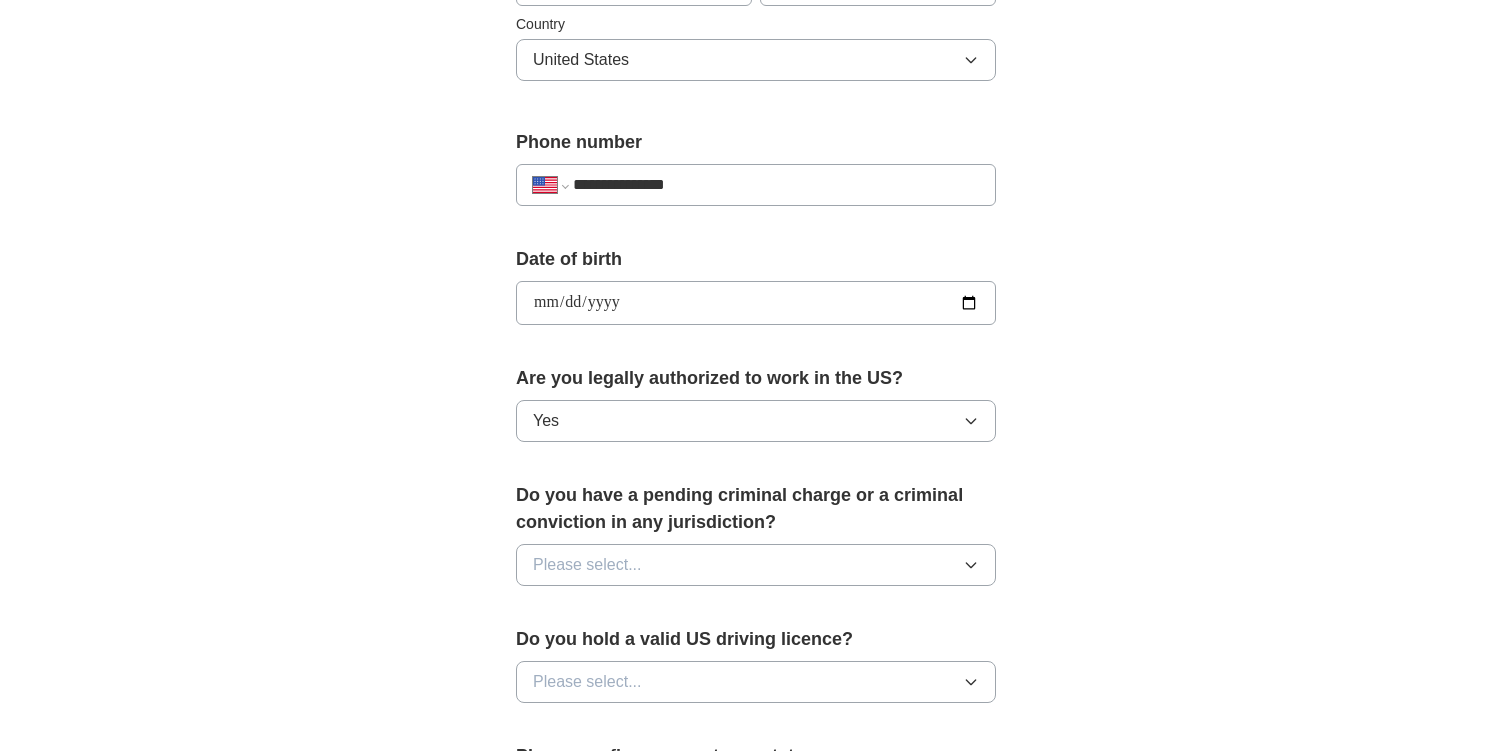 scroll, scrollTop: 688, scrollLeft: 0, axis: vertical 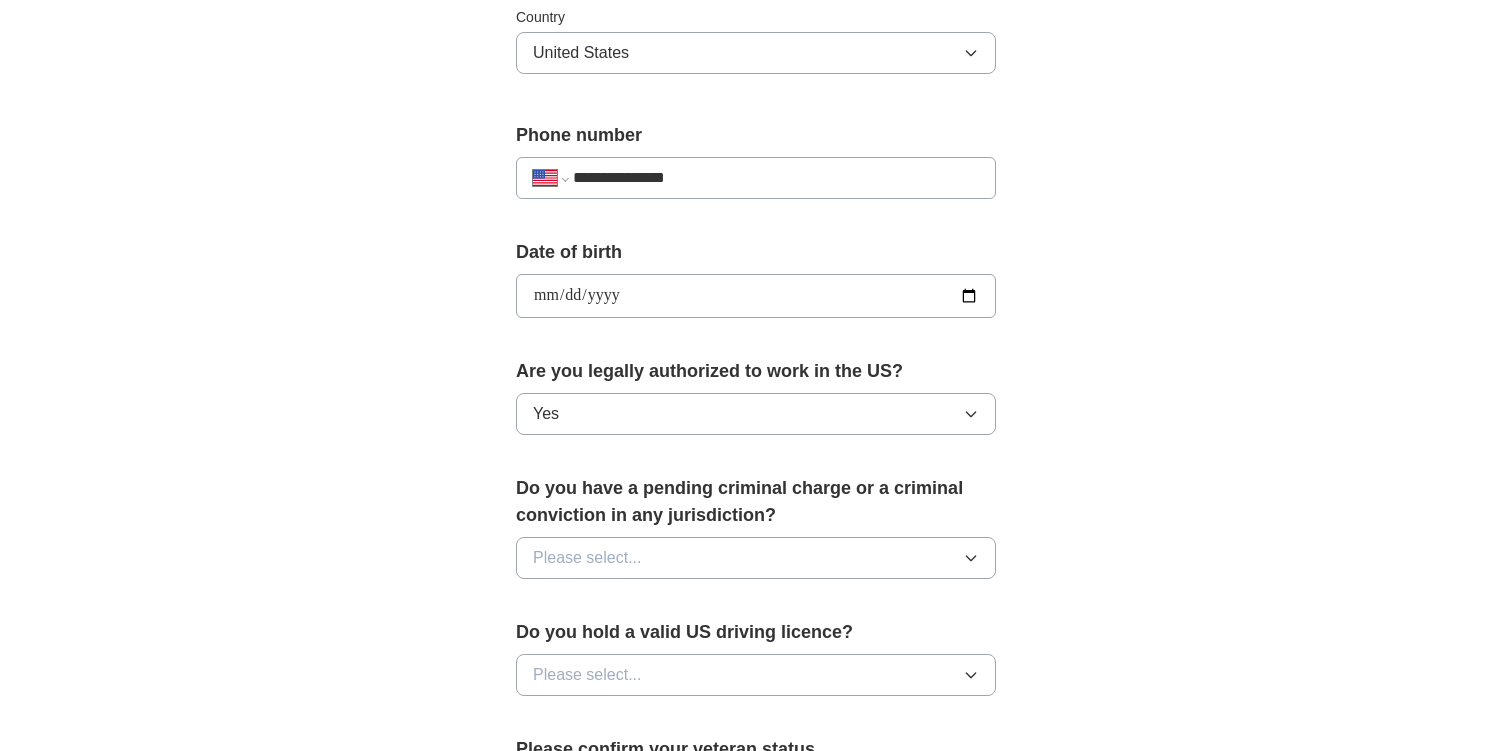 click on "Please select..." at bounding box center (756, 558) 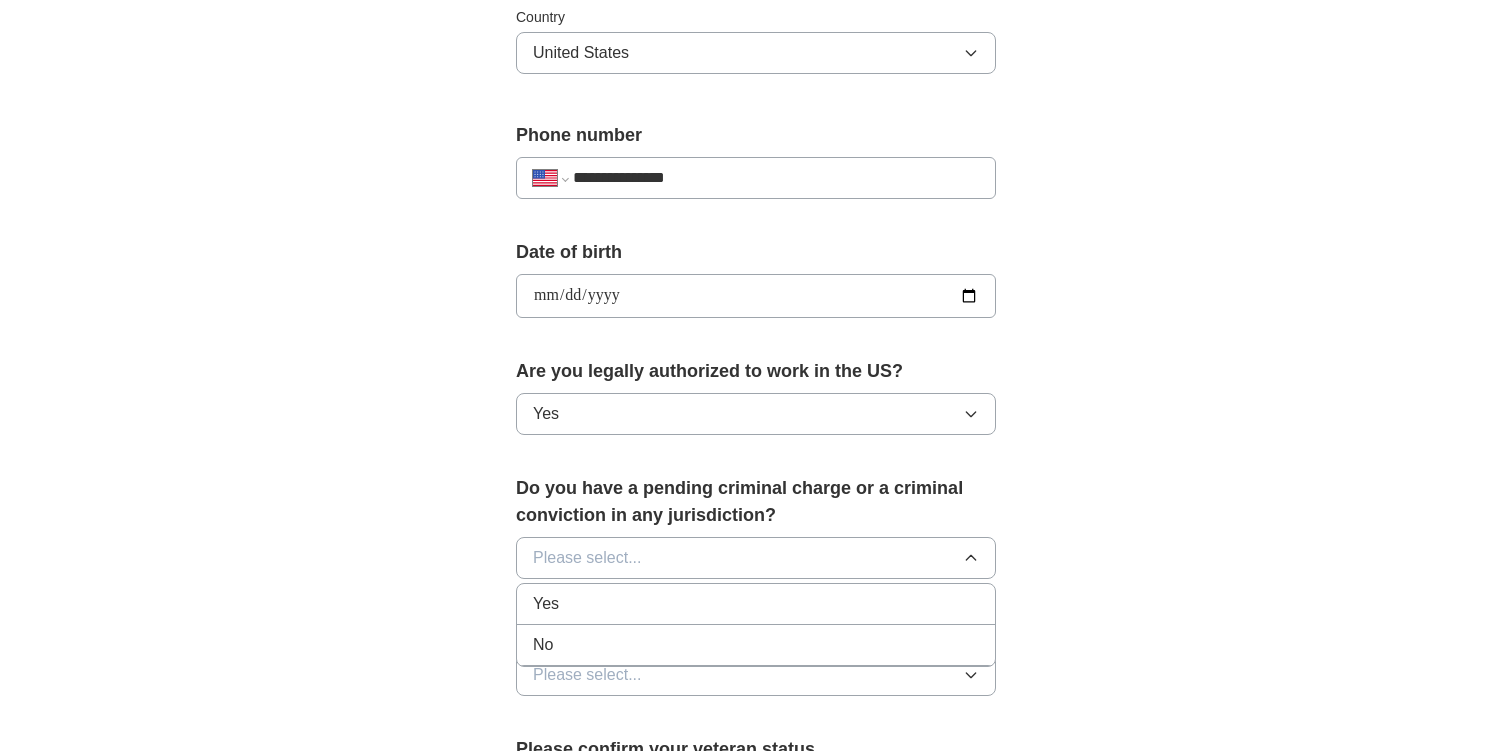 click on "No" at bounding box center [756, 645] 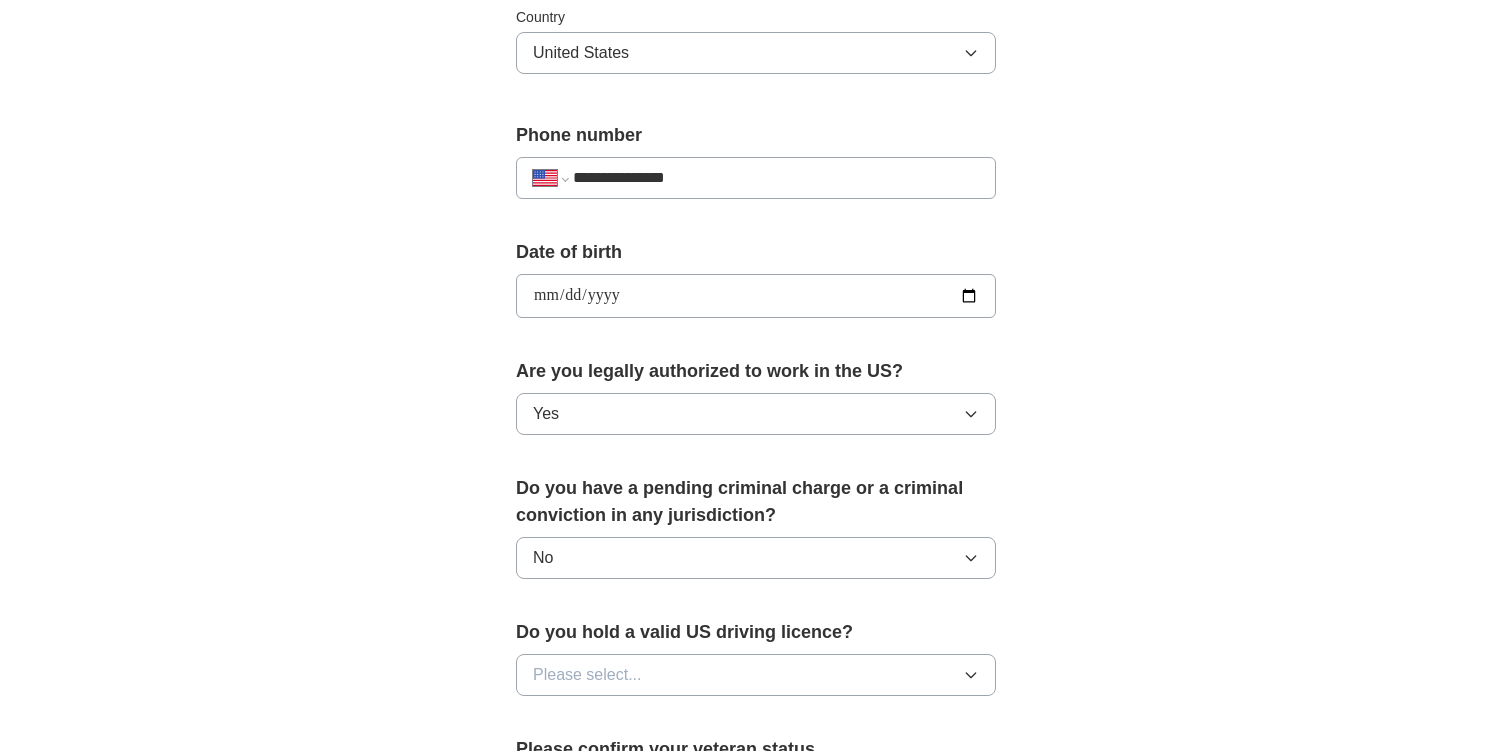 click on "Please select..." at bounding box center (756, 675) 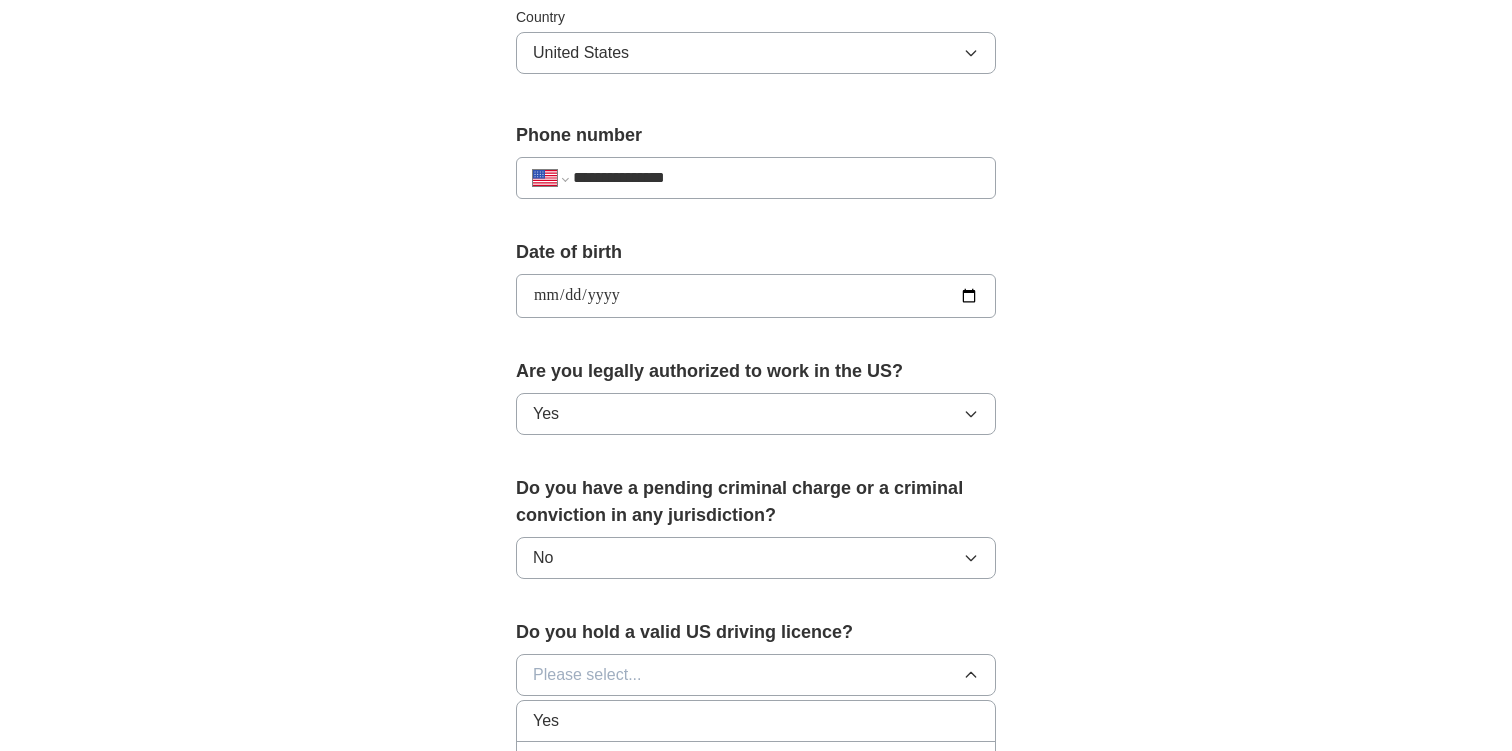click on "Yes" at bounding box center [756, 721] 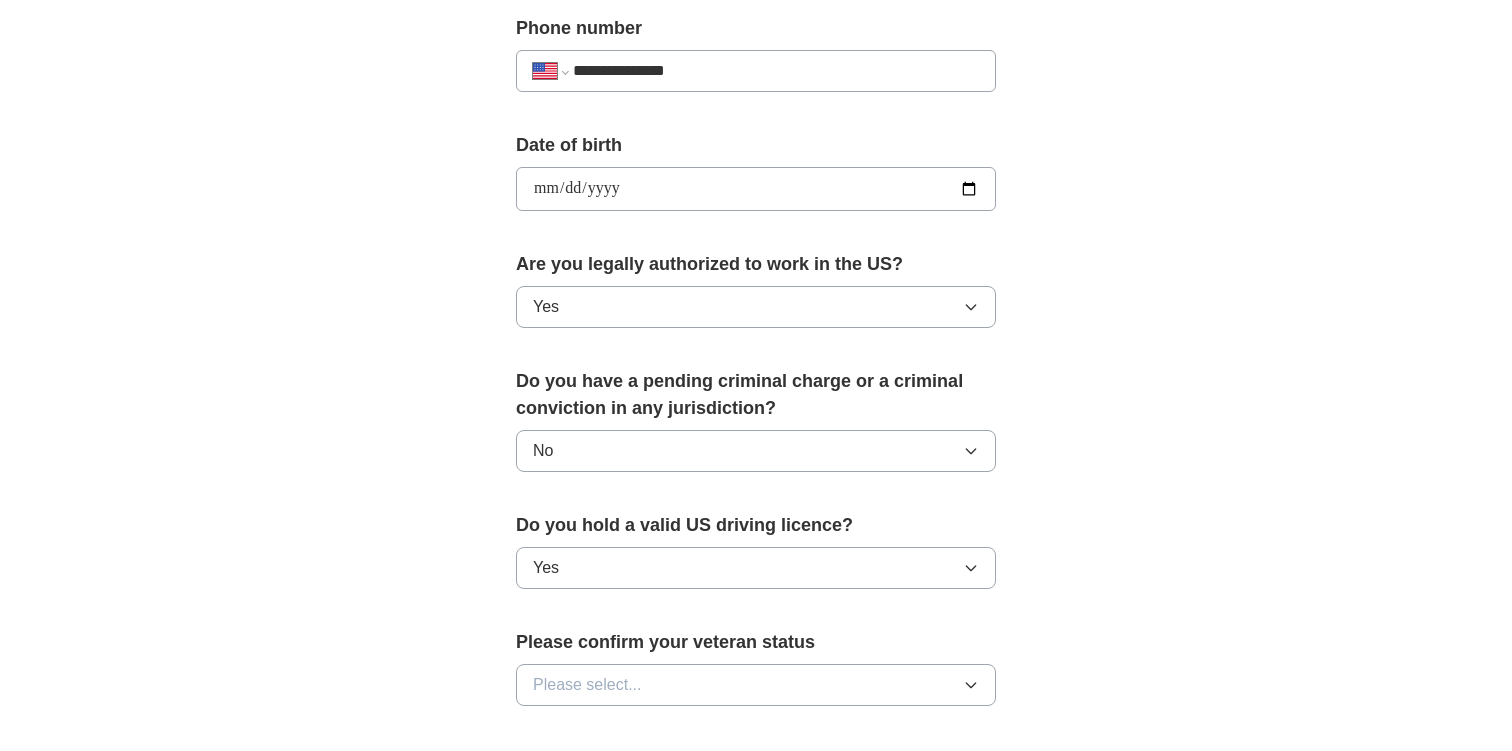 scroll, scrollTop: 968, scrollLeft: 0, axis: vertical 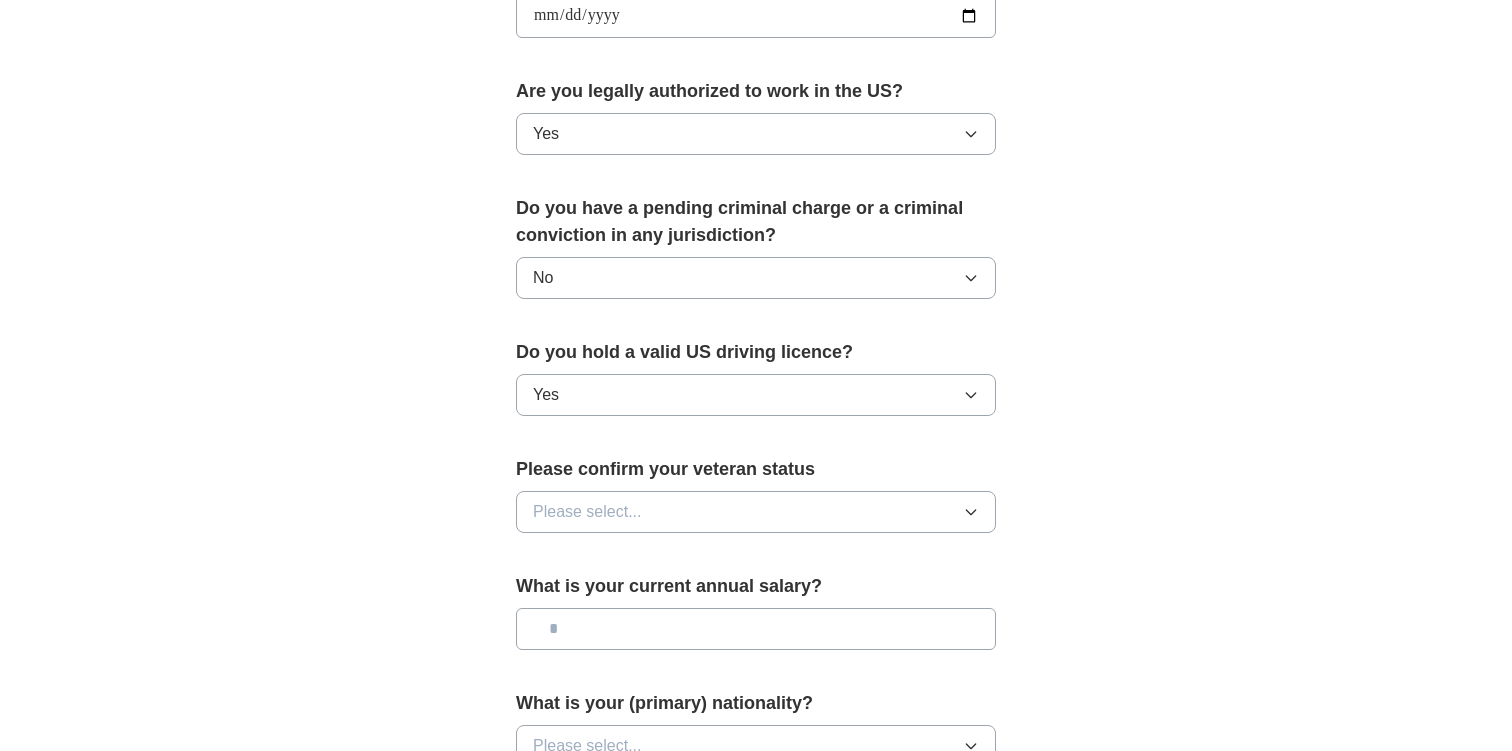 click on "Please select..." at bounding box center (587, 512) 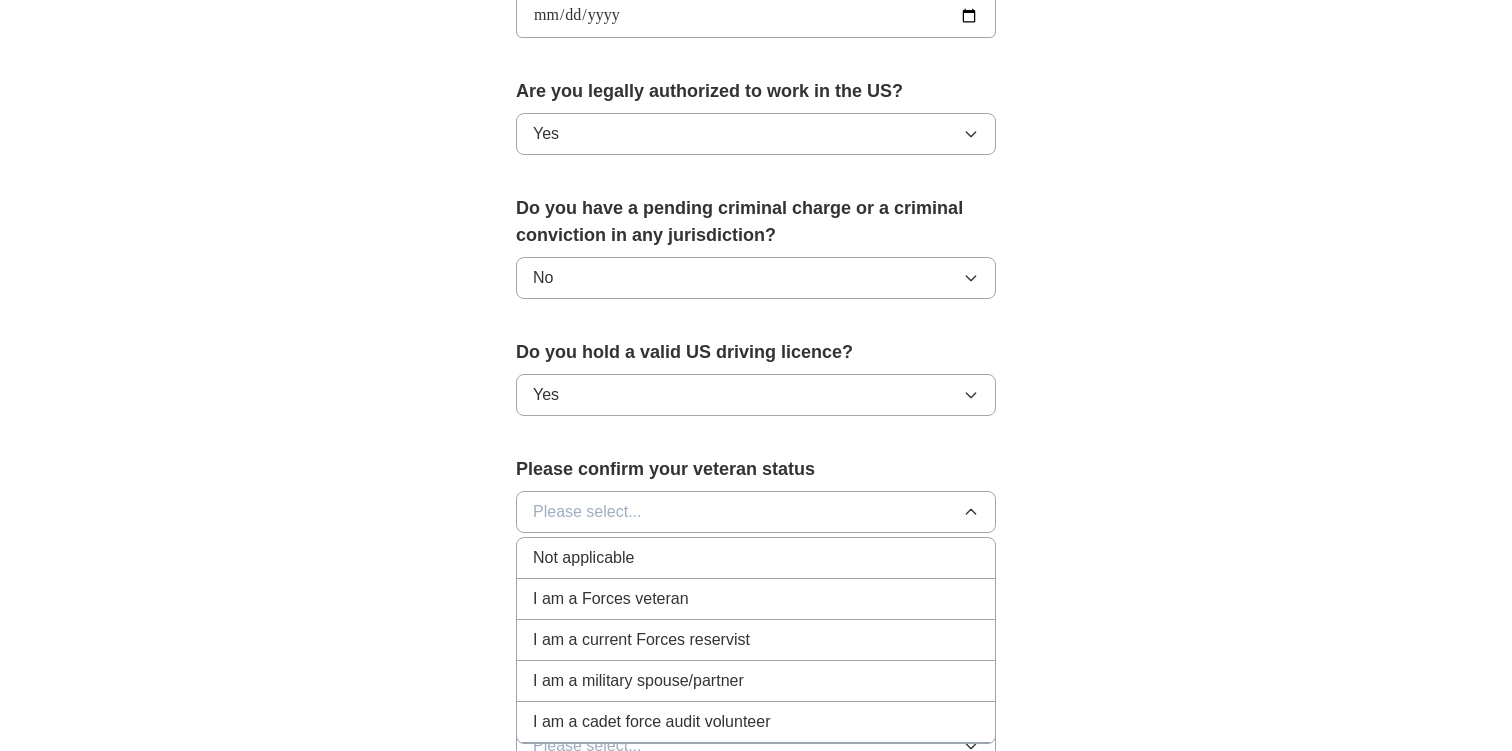 click on "Not applicable" at bounding box center (583, 558) 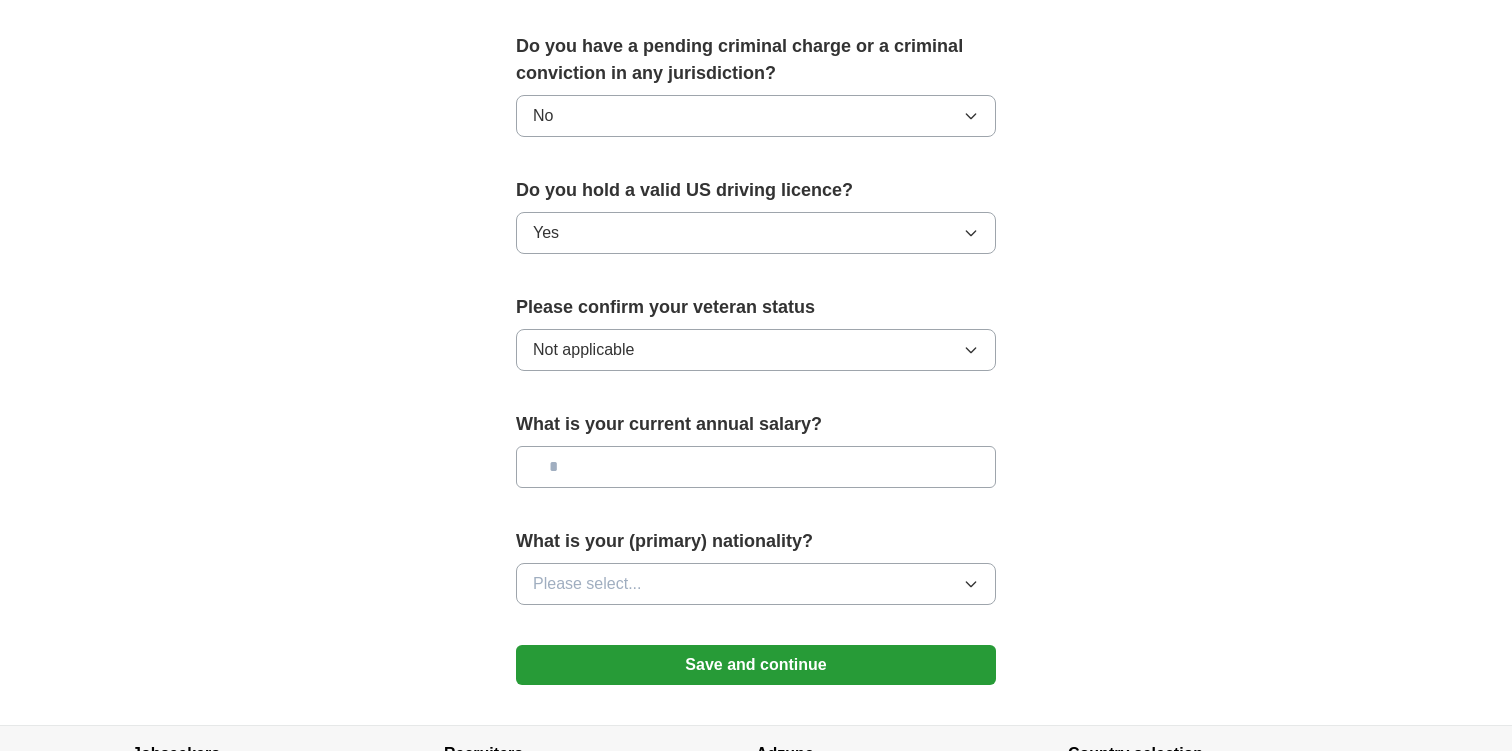 scroll, scrollTop: 1153, scrollLeft: 0, axis: vertical 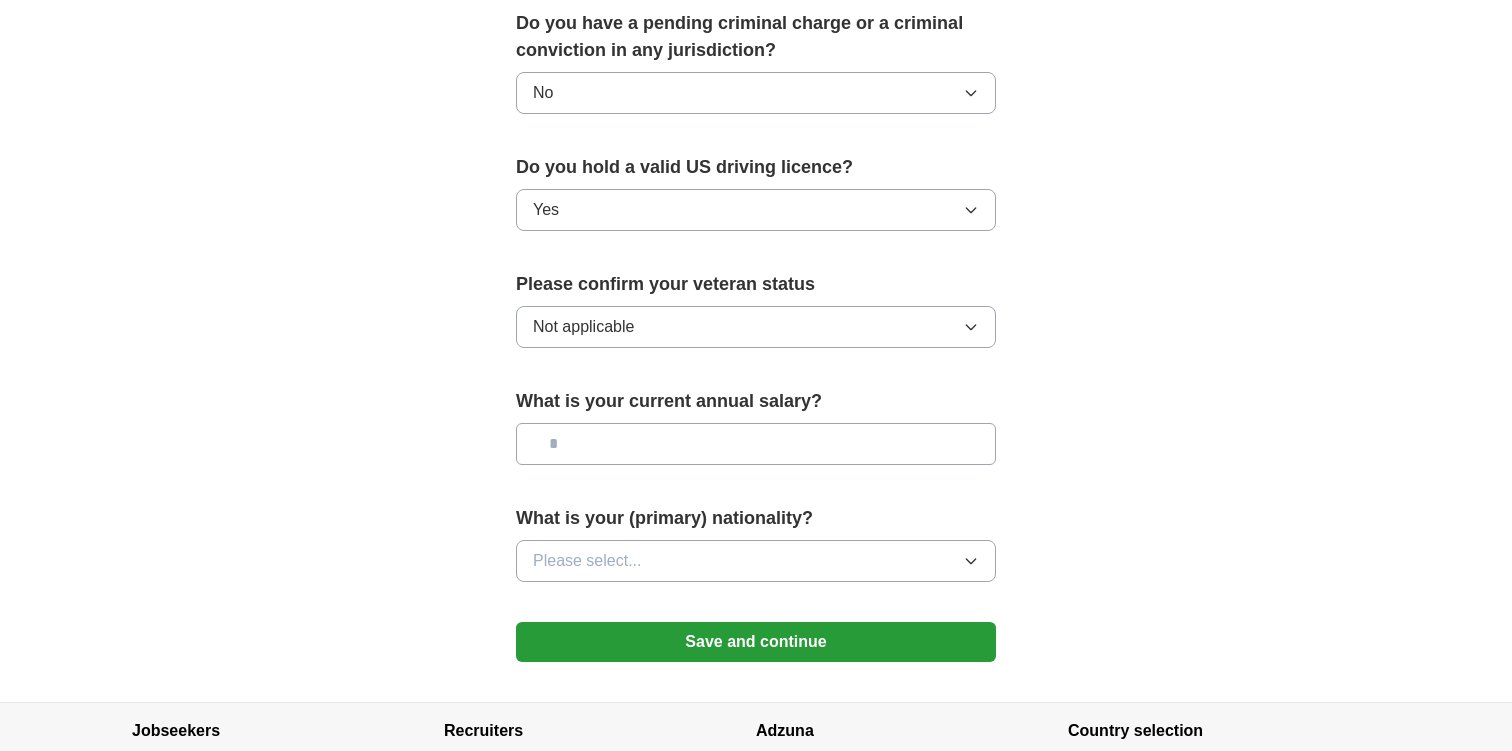 click at bounding box center (756, 444) 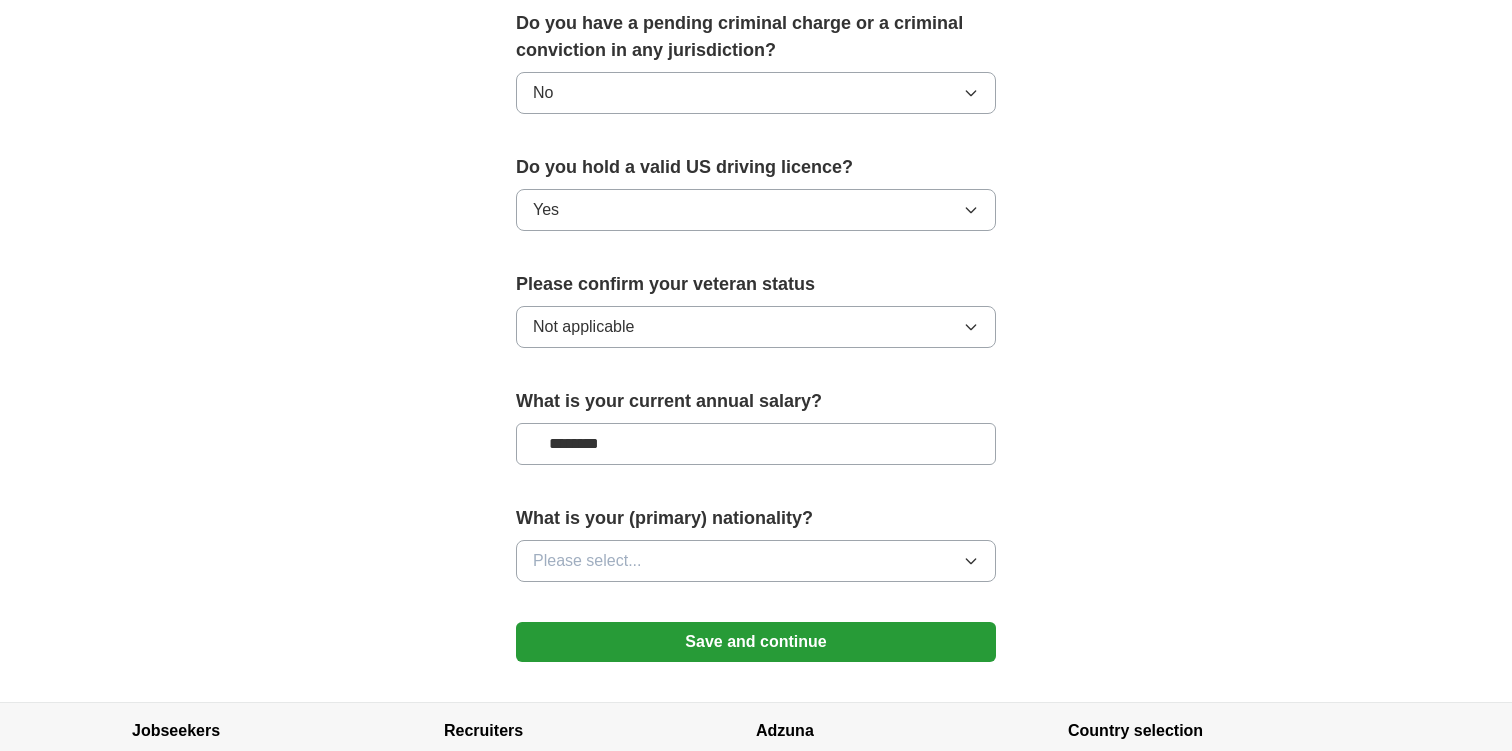 type on "********" 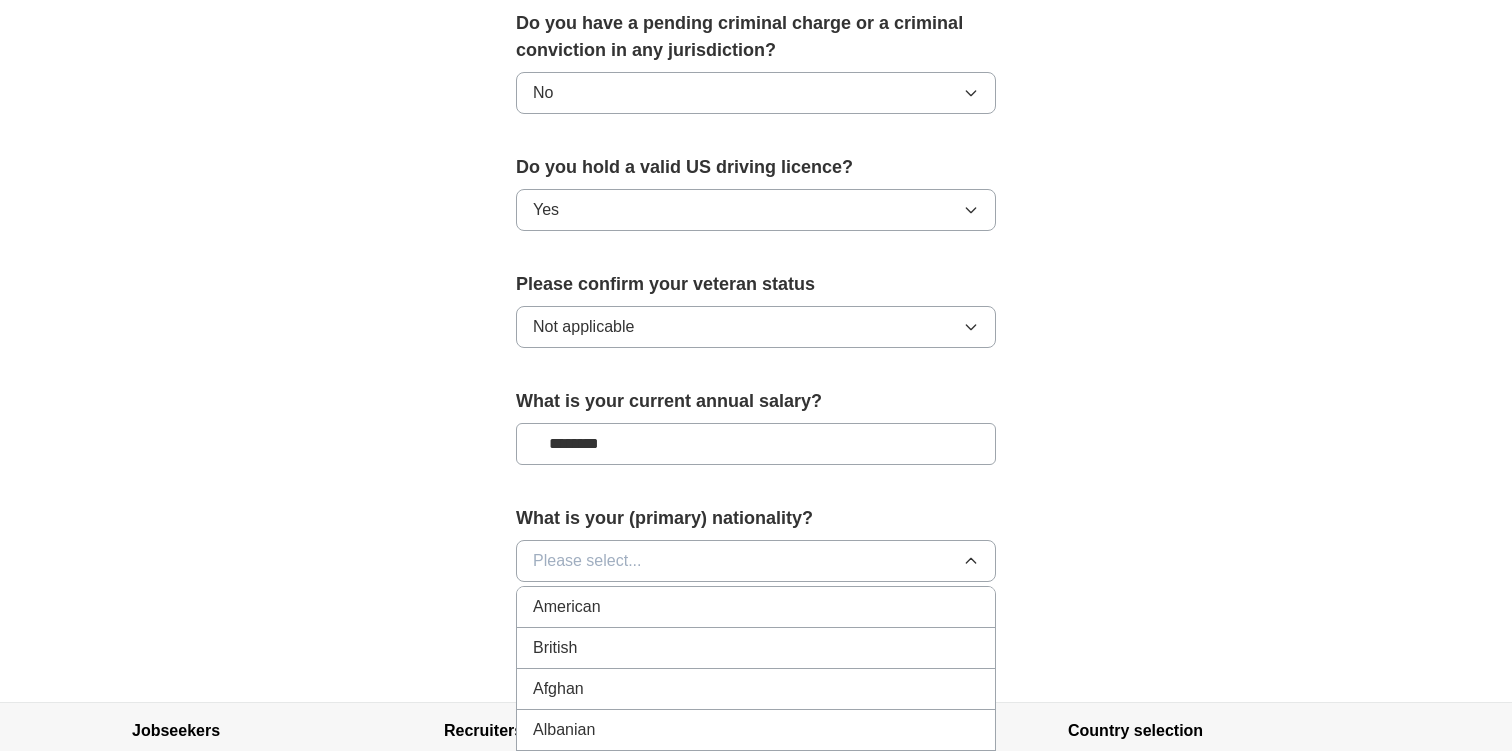 click on "American" at bounding box center (756, 607) 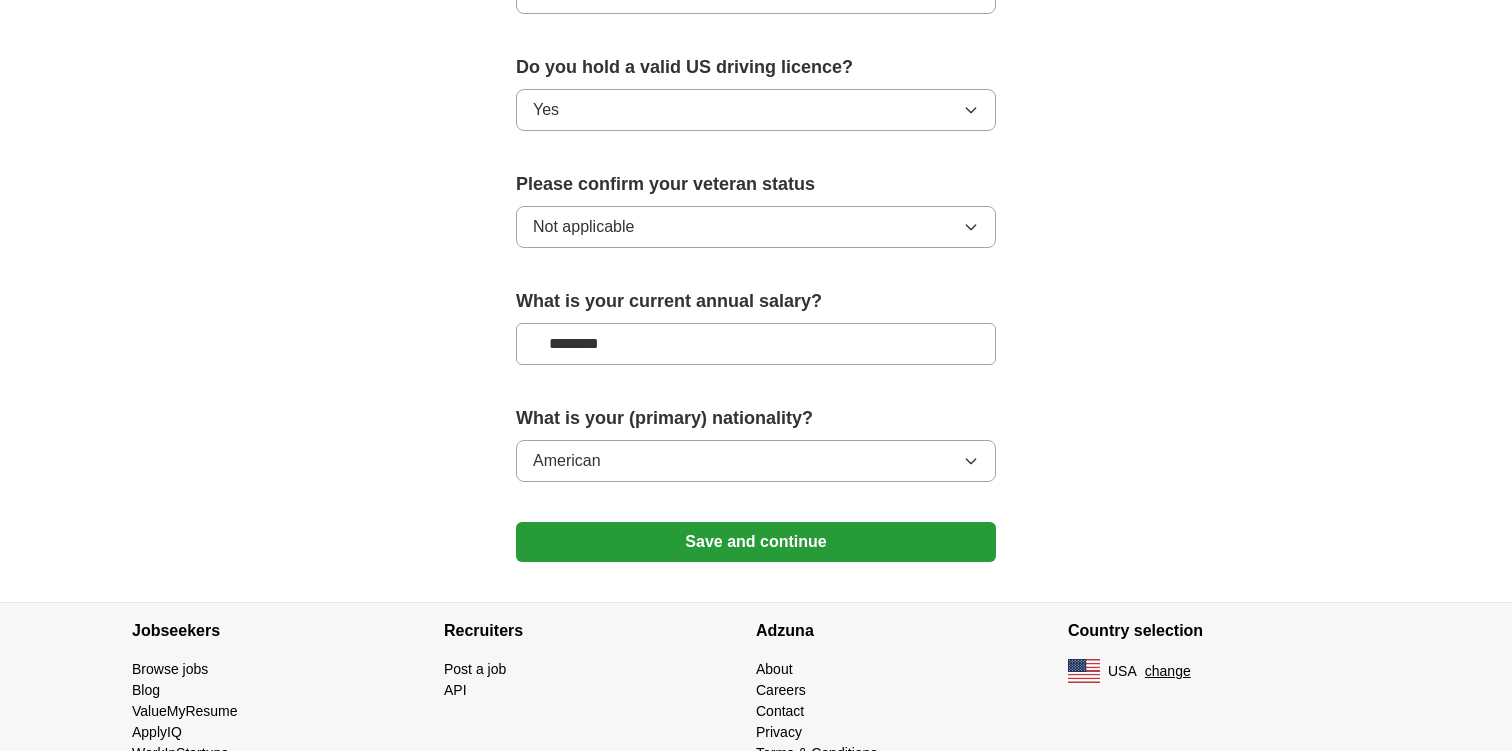 scroll, scrollTop: 1306, scrollLeft: 0, axis: vertical 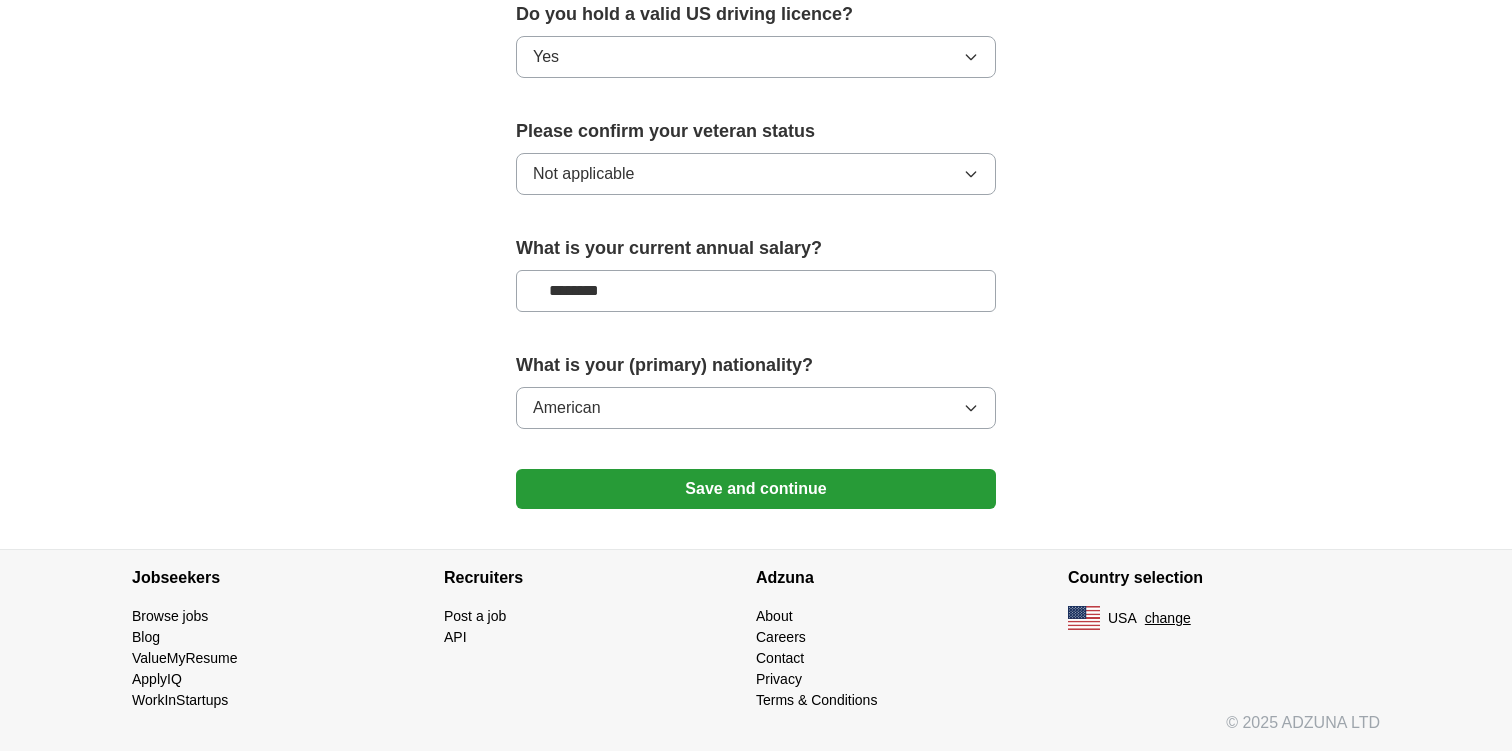 click on "Save and continue" at bounding box center [756, 489] 